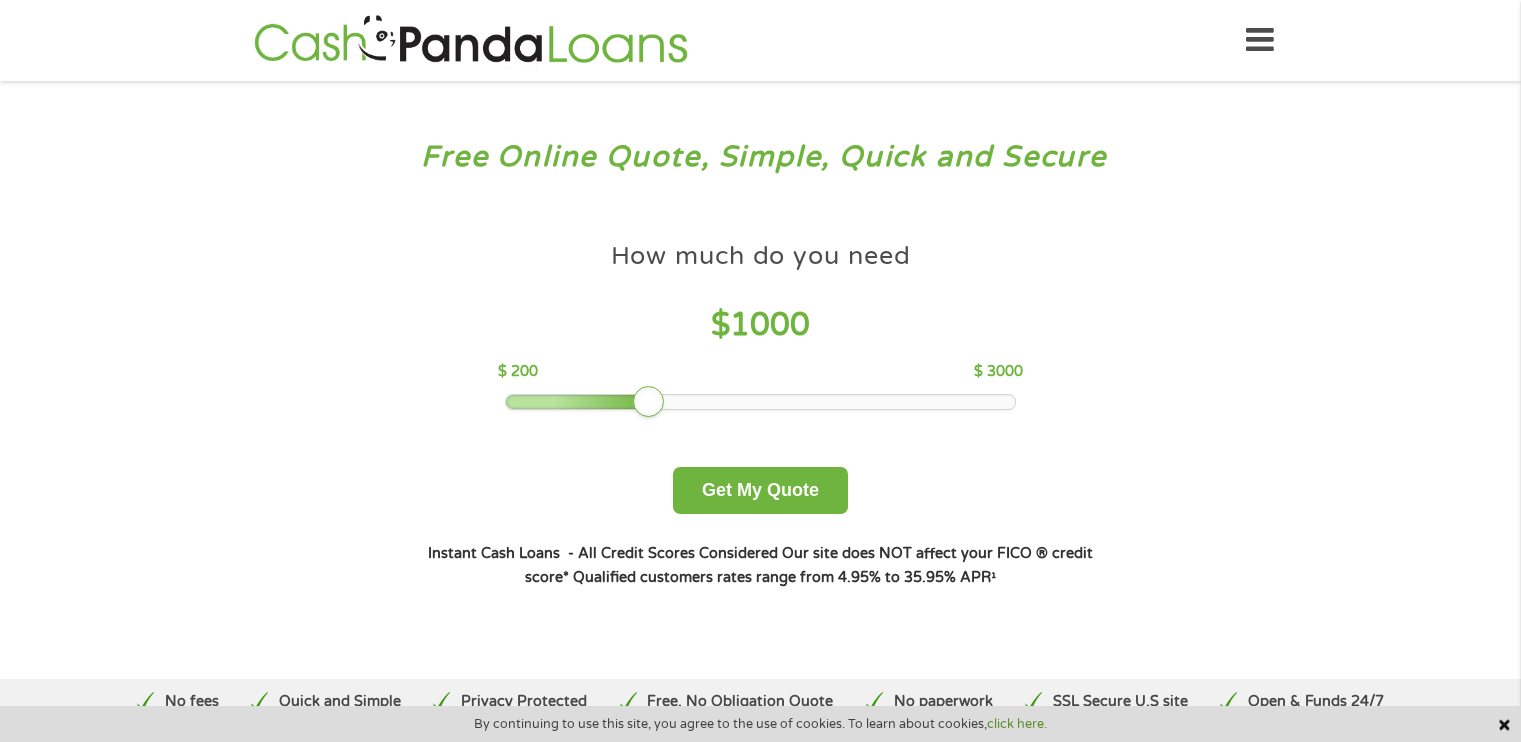 scroll, scrollTop: 0, scrollLeft: 0, axis: both 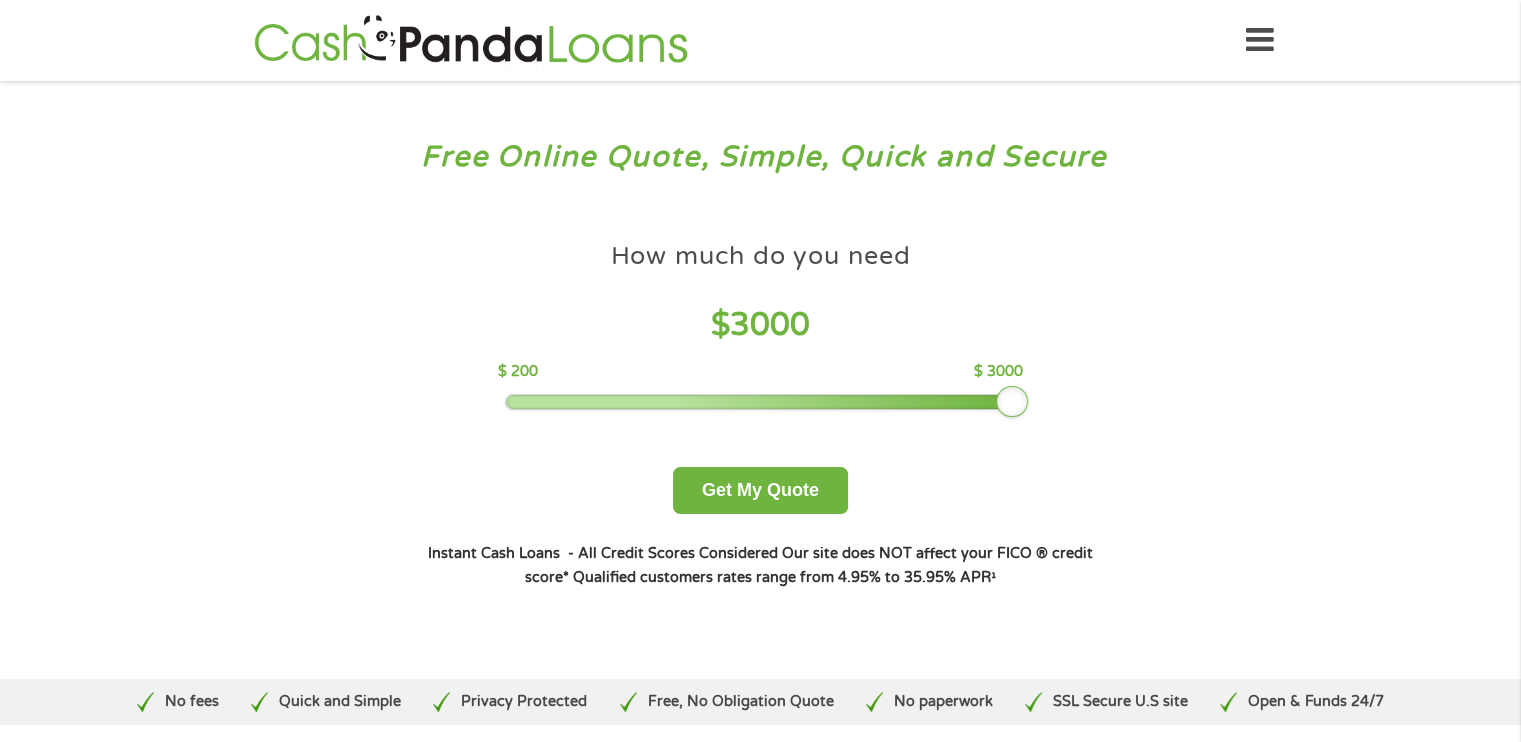 drag, startPoint x: 637, startPoint y: 403, endPoint x: 1021, endPoint y: 412, distance: 384.10547 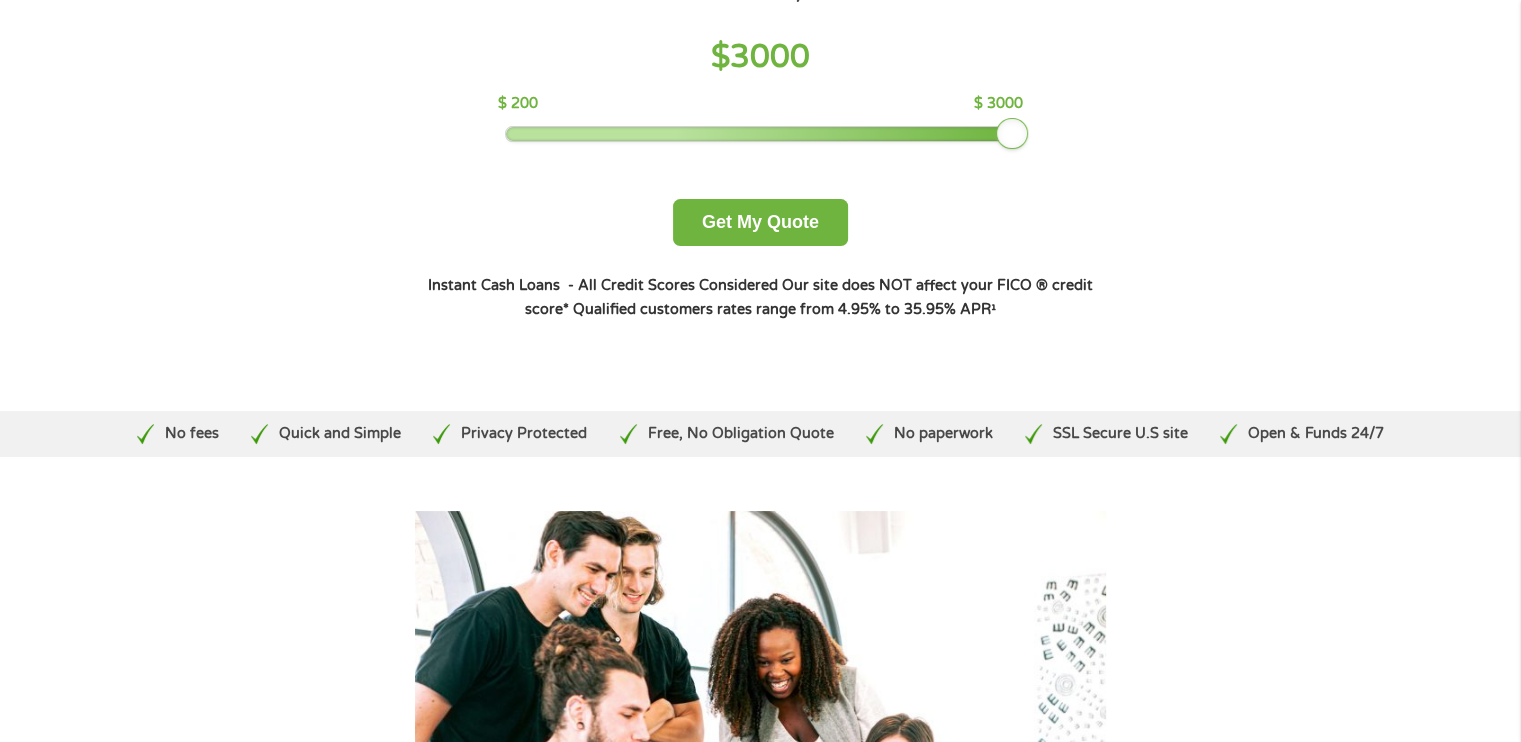 scroll, scrollTop: 300, scrollLeft: 0, axis: vertical 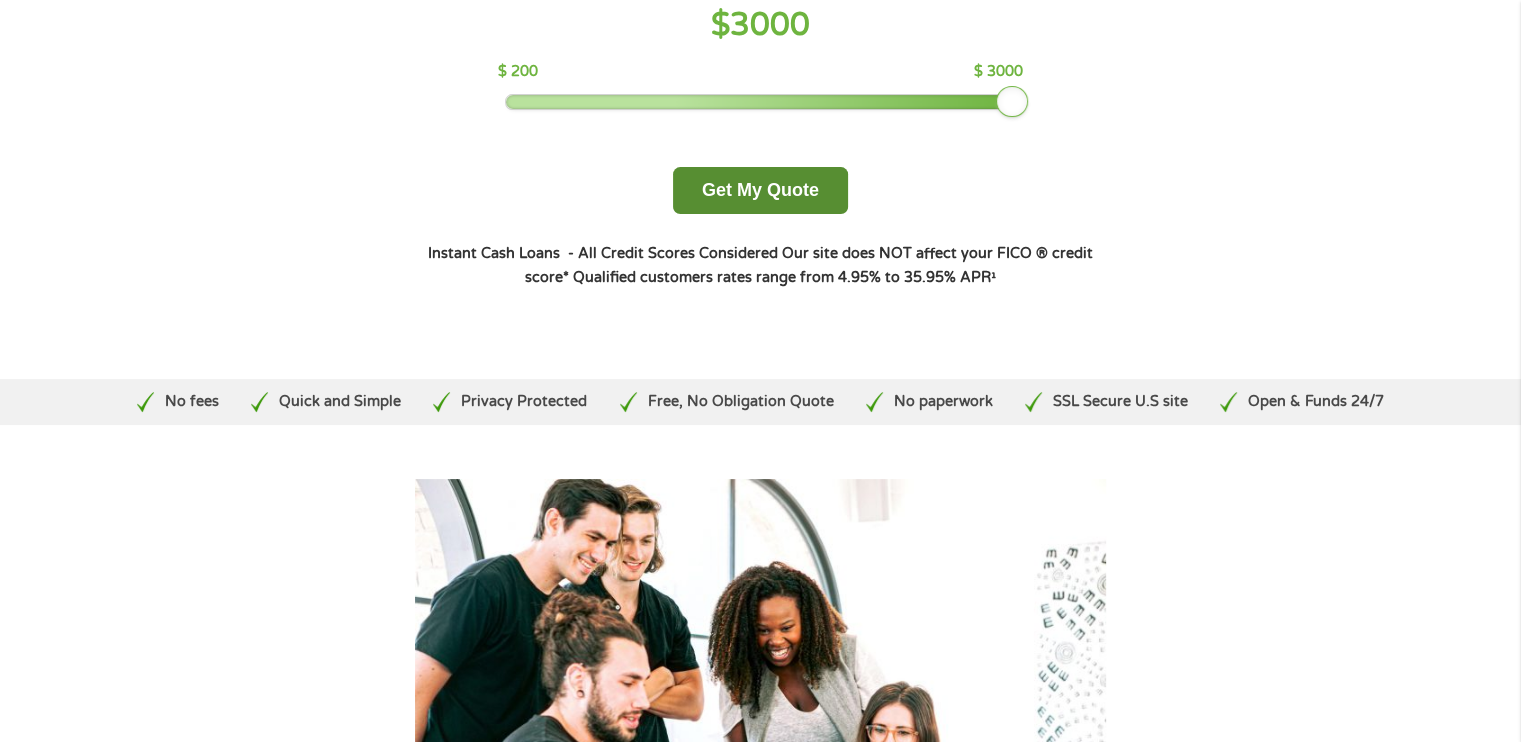 click on "Get My Quote" at bounding box center (760, 190) 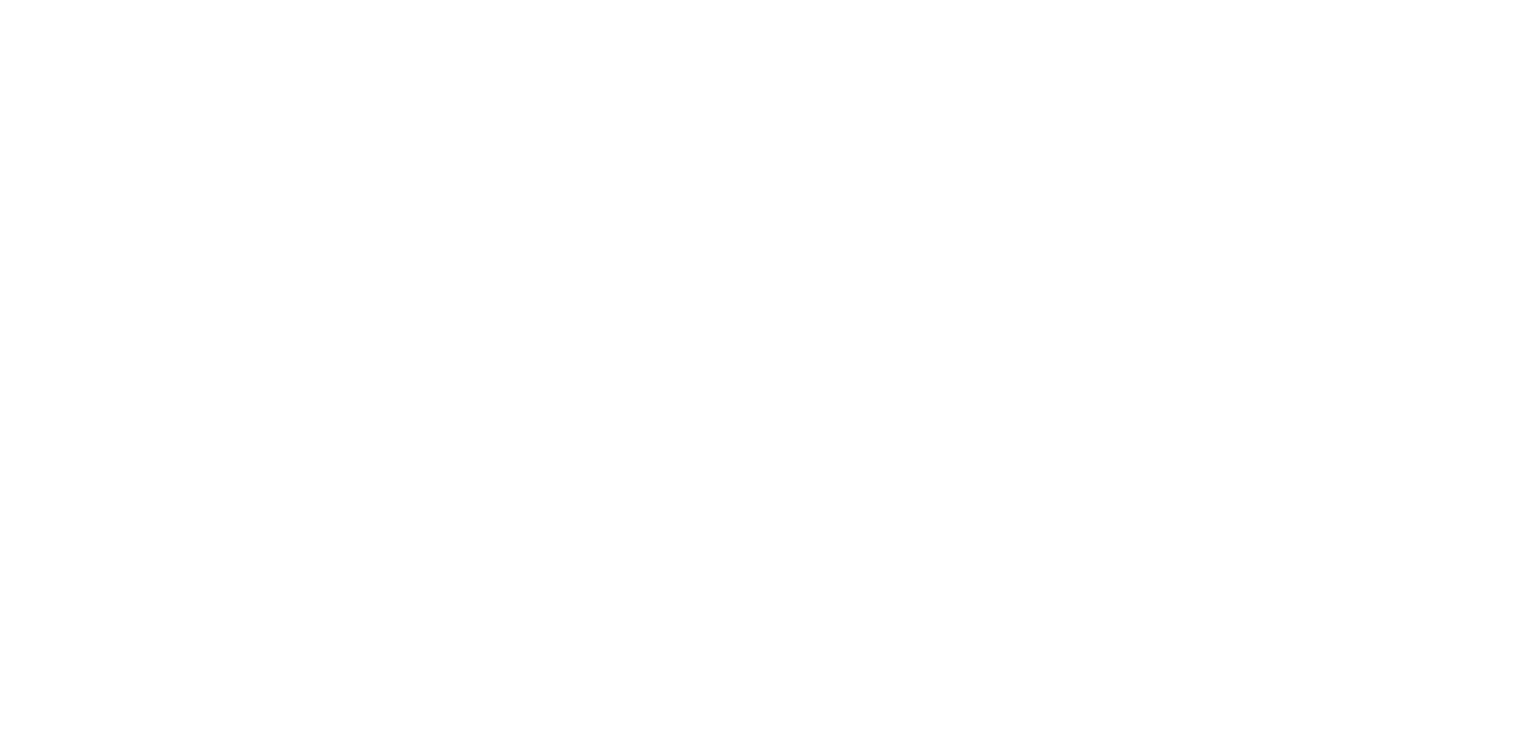 scroll, scrollTop: 0, scrollLeft: 0, axis: both 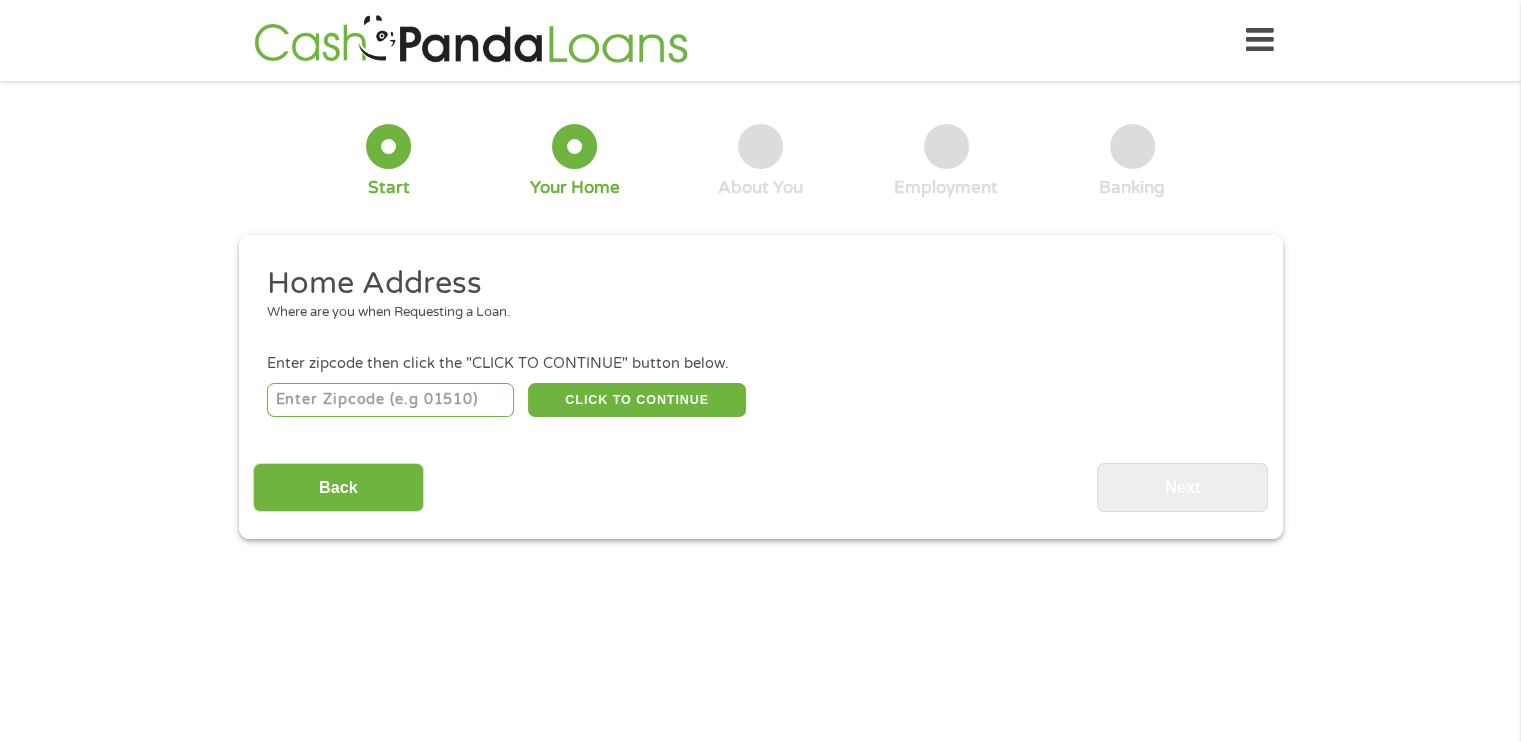click at bounding box center [390, 400] 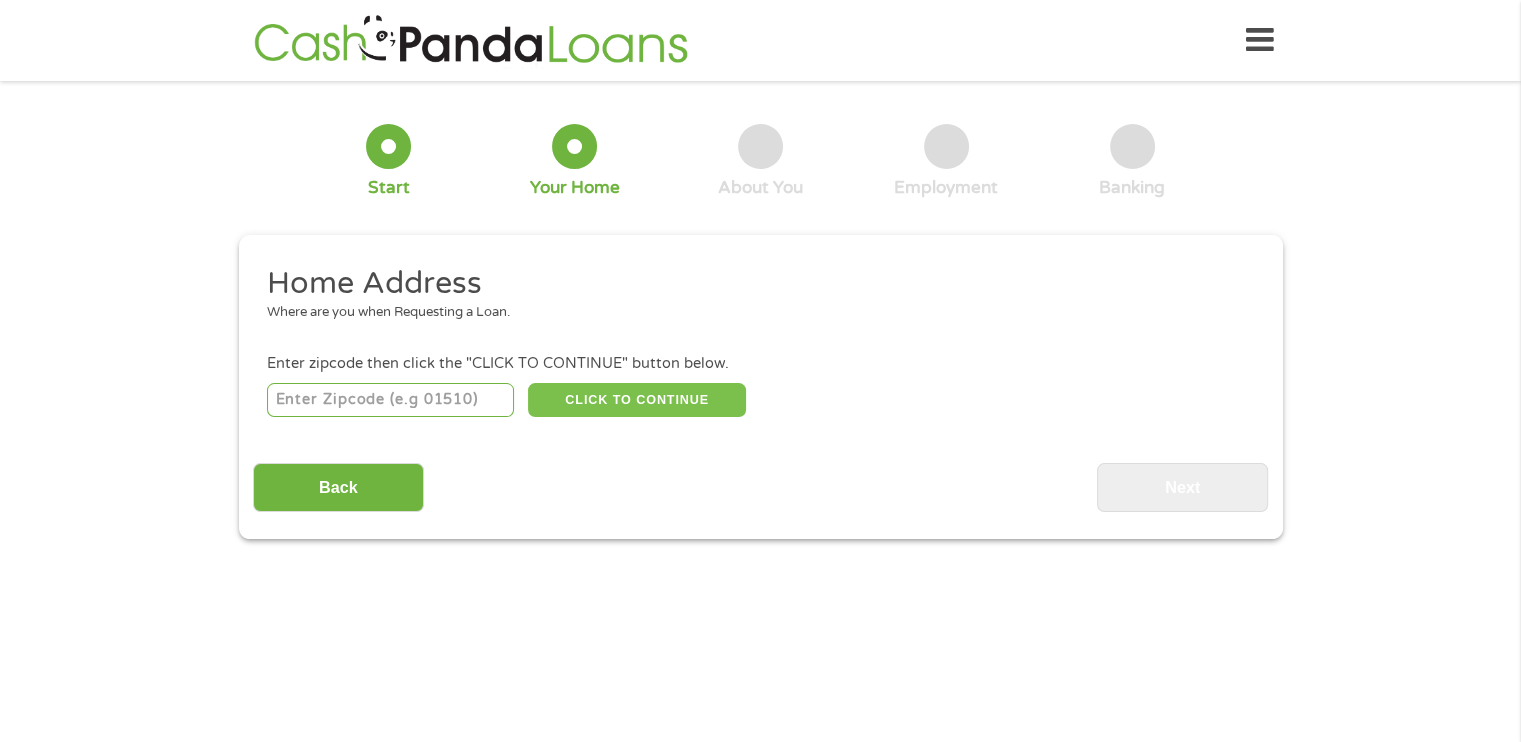 type on "[ZIP_CODE]" 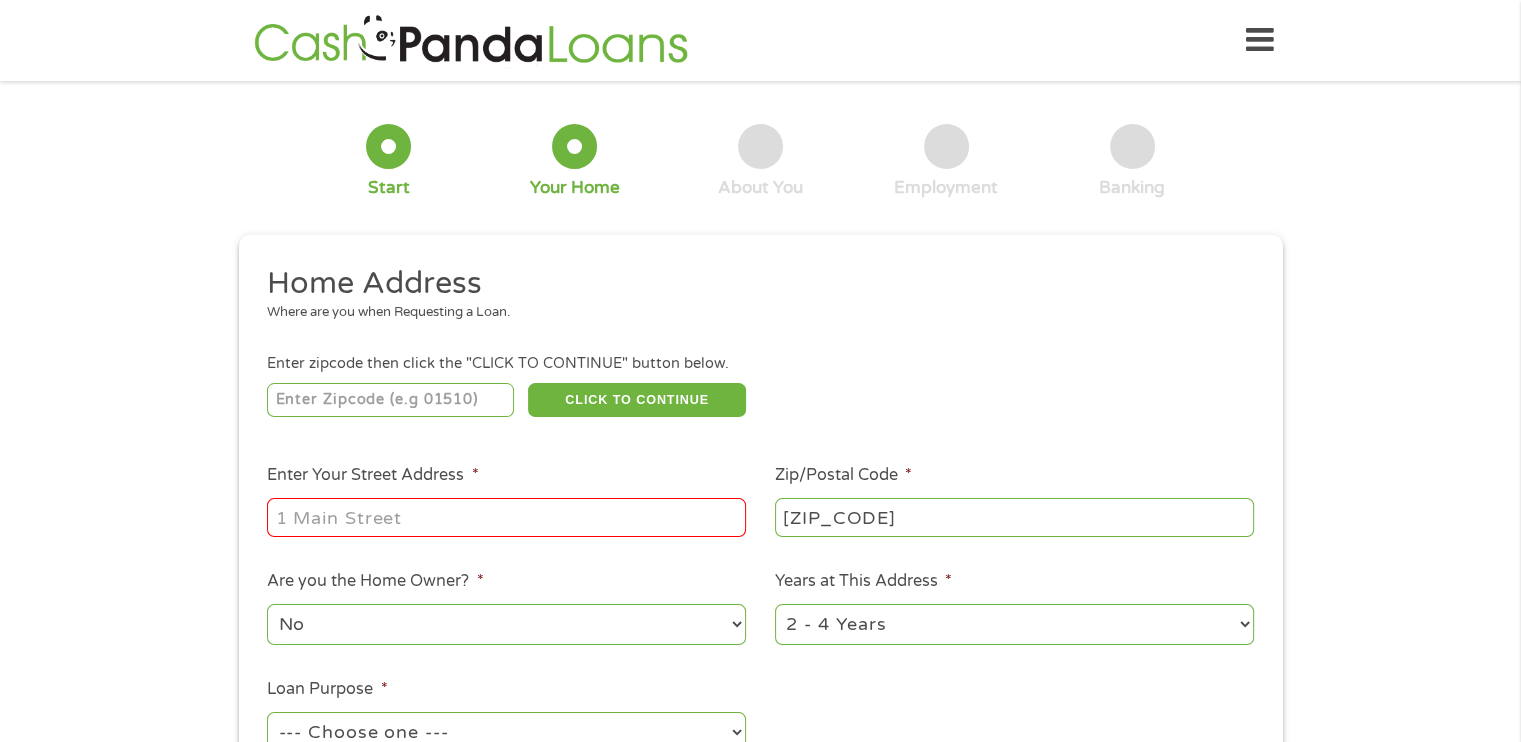 click on "Enter Your Street Address *" at bounding box center [506, 517] 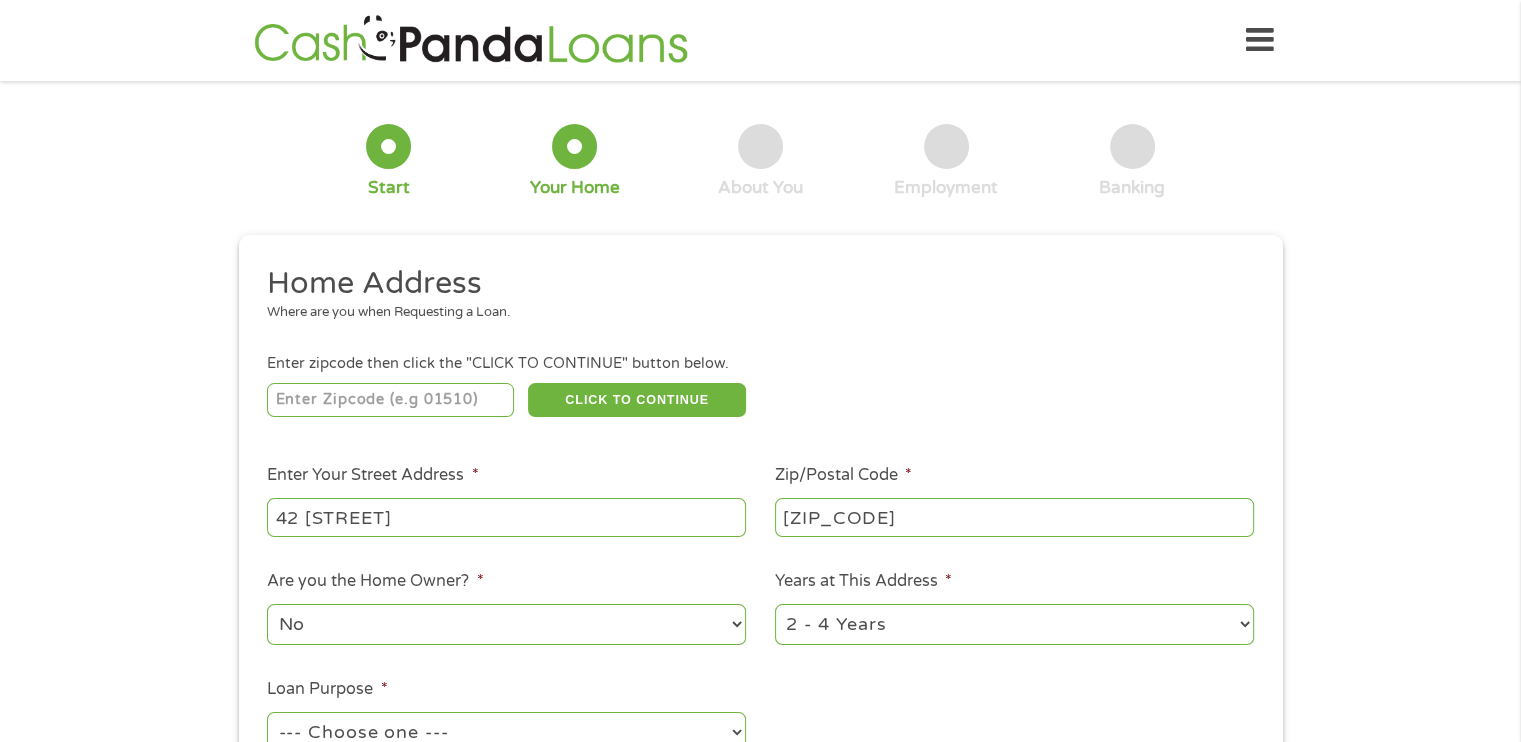 type on "42 [STREET]" 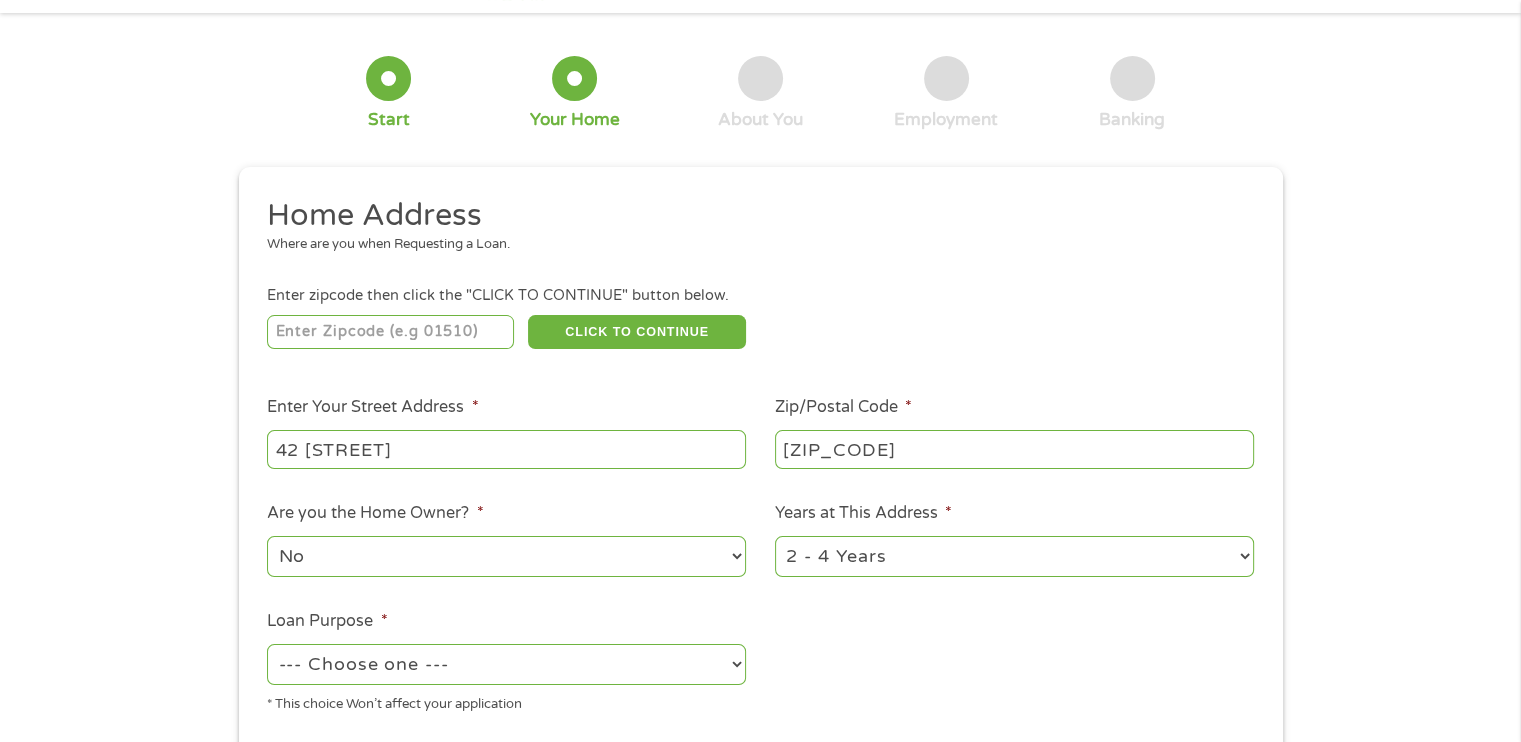 scroll, scrollTop: 100, scrollLeft: 0, axis: vertical 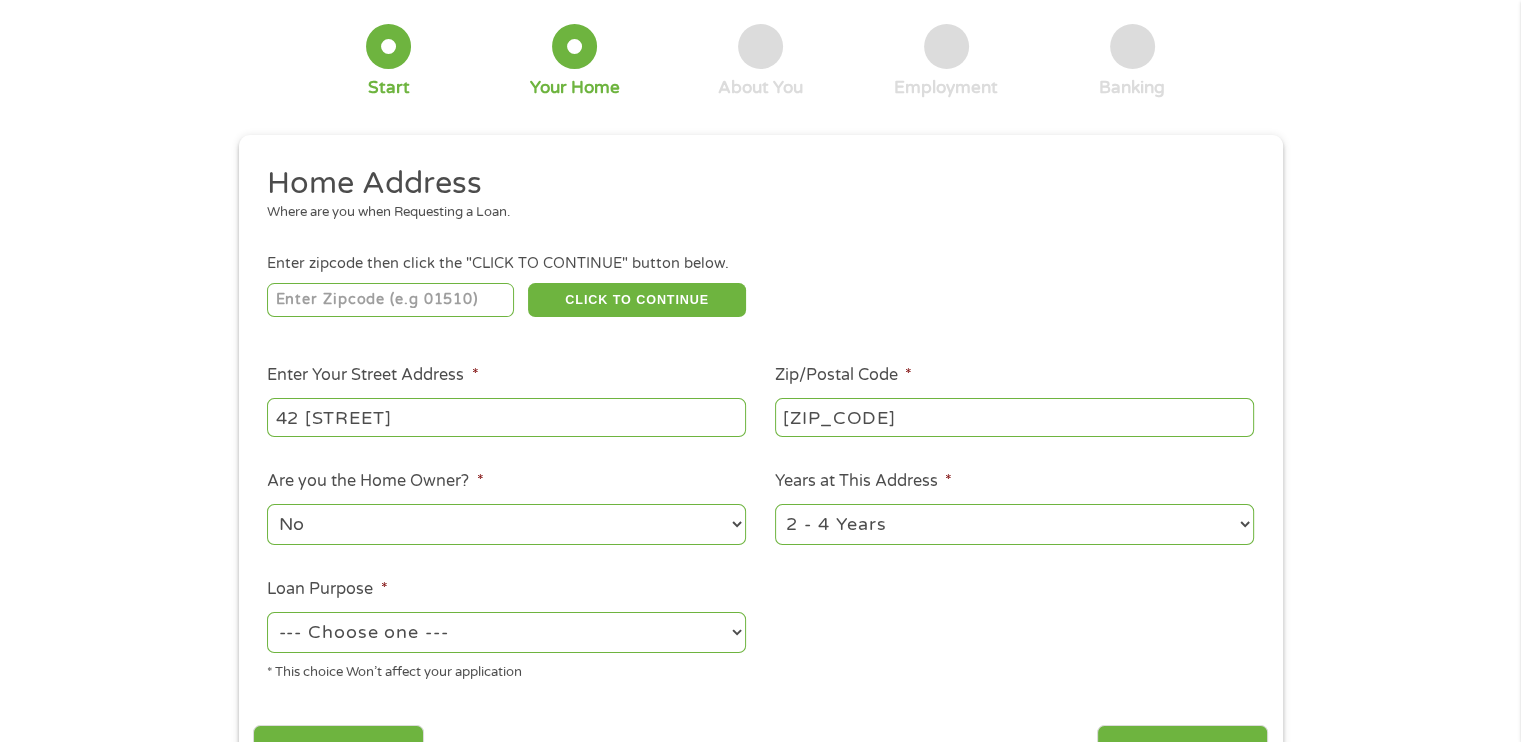 click on "1 Year or less 1 - 2 Years 2 - 4 Years Over 4 Years" at bounding box center (1014, 524) 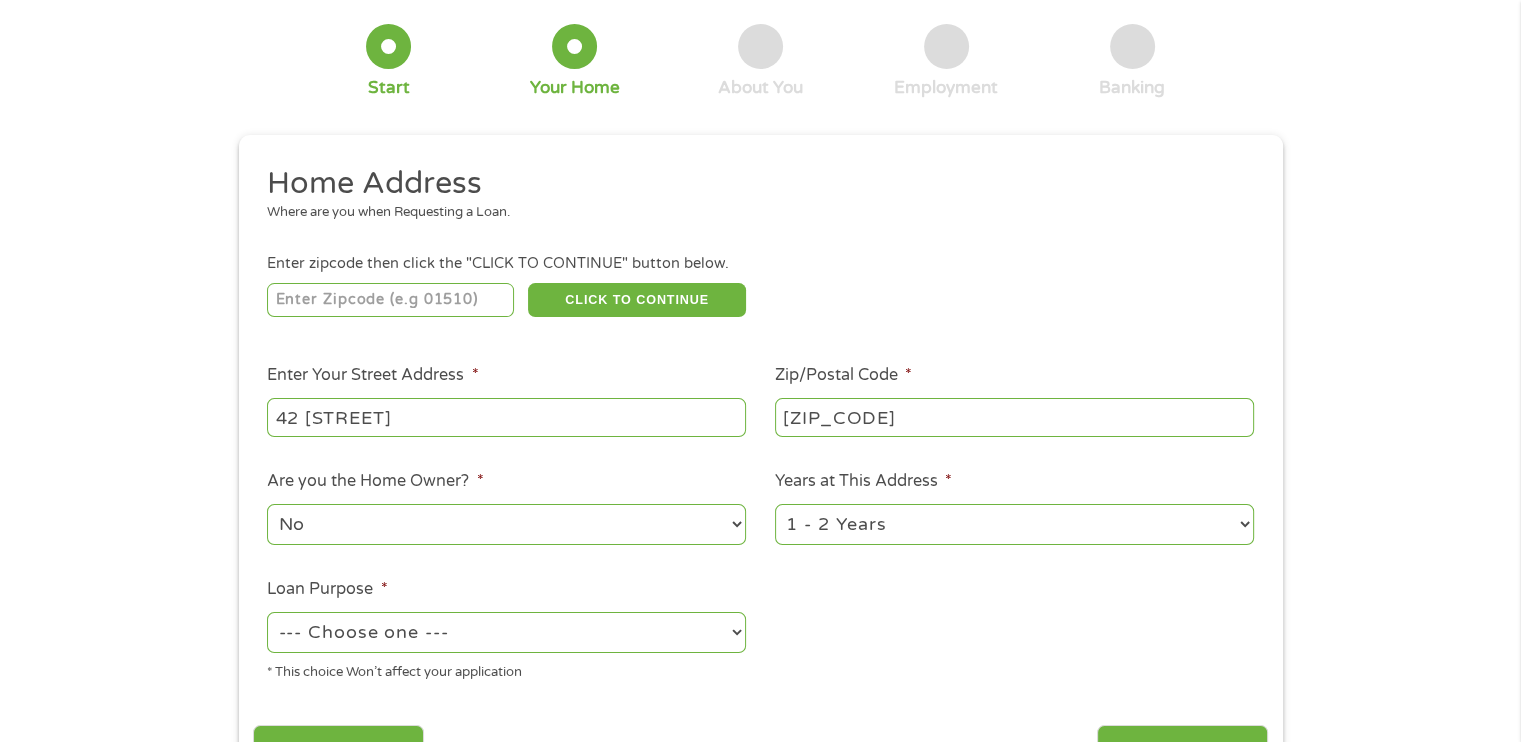 click on "1 Year or less 1 - 2 Years 2 - 4 Years Over 4 Years" at bounding box center [1014, 524] 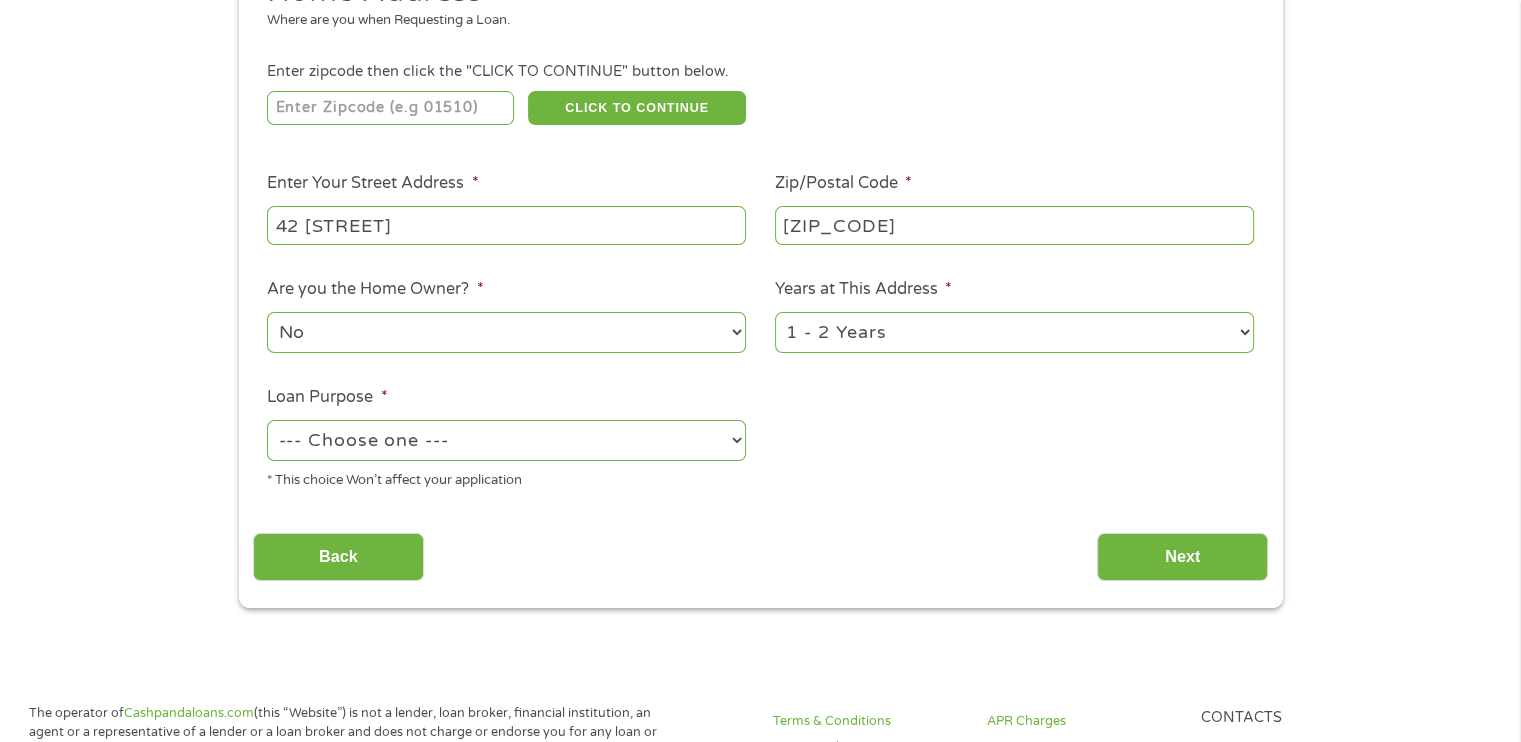 scroll, scrollTop: 300, scrollLeft: 0, axis: vertical 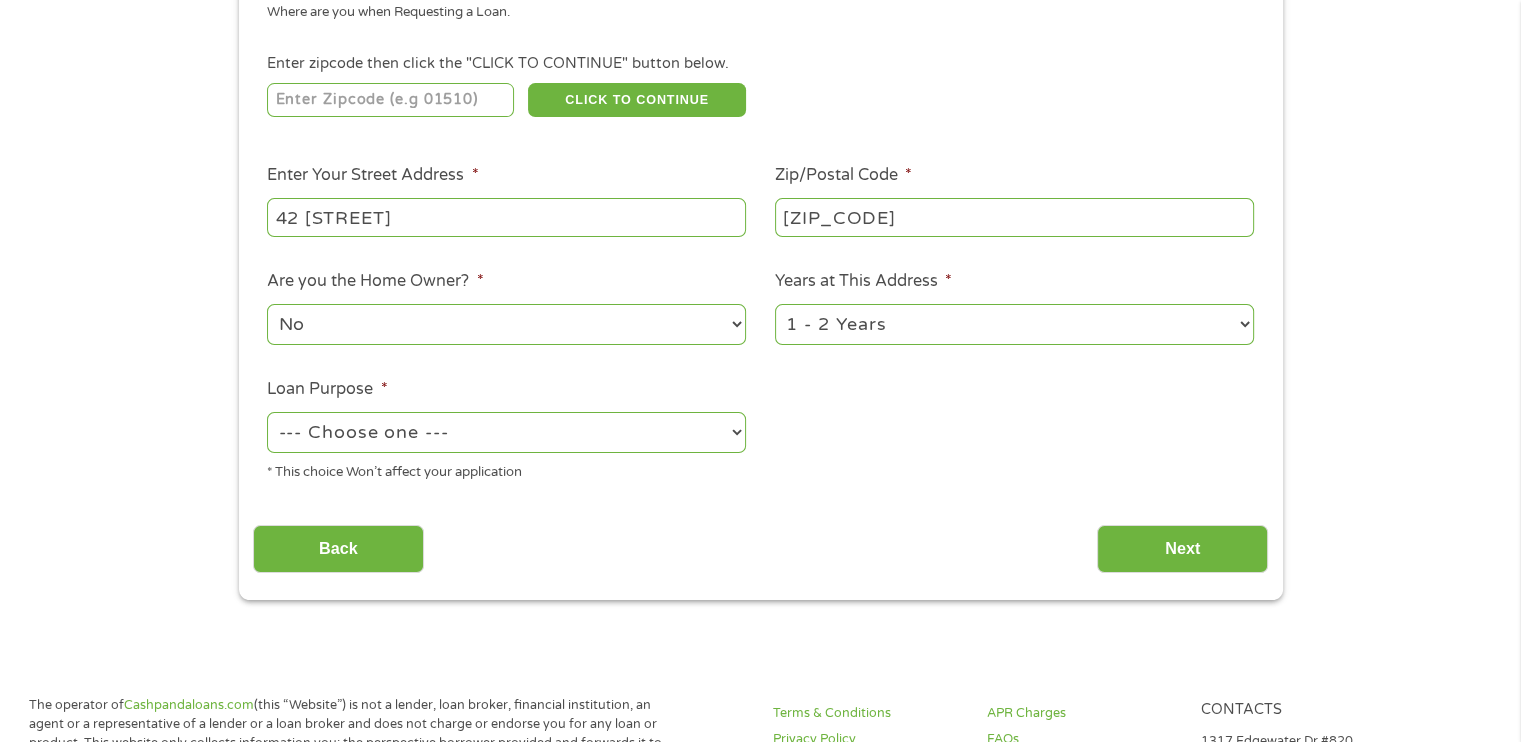 click on "--- Choose one --- Pay Bills Debt Consolidation Home Improvement Major Purchase Car Loan Short Term Cash Medical Expenses Other" at bounding box center [506, 432] 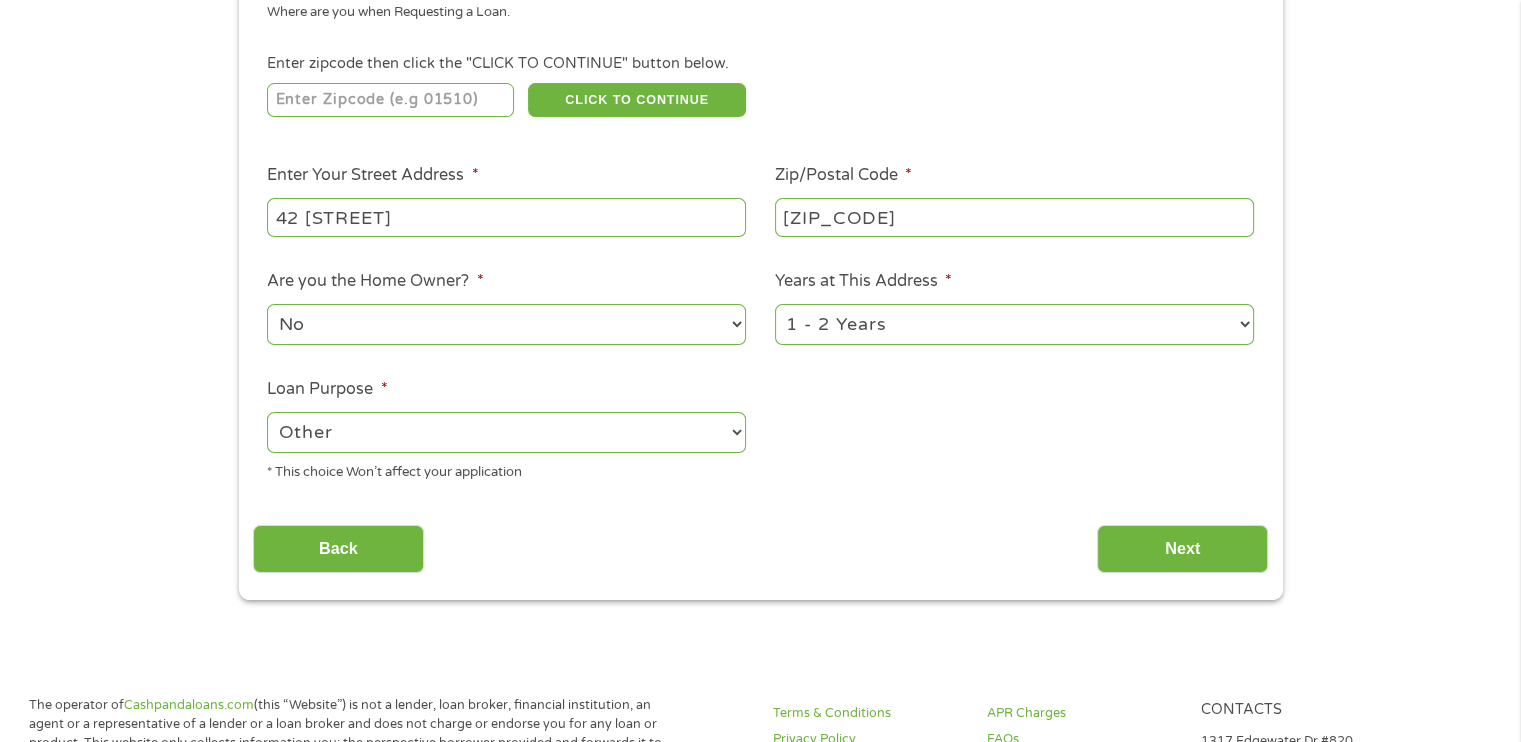 click on "--- Choose one --- Pay Bills Debt Consolidation Home Improvement Major Purchase Car Loan Short Term Cash Medical Expenses Other" at bounding box center (506, 432) 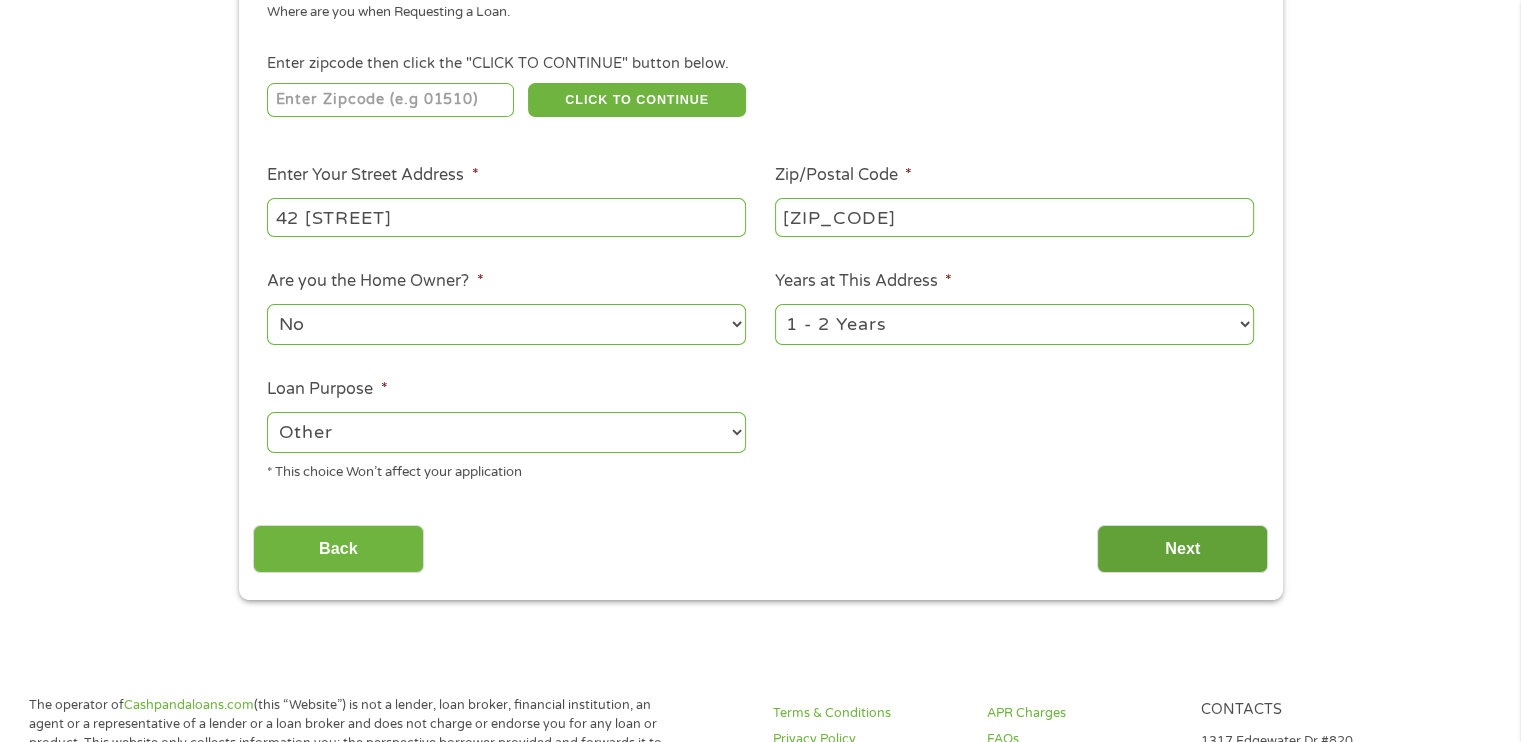 click on "Next" at bounding box center (1182, 549) 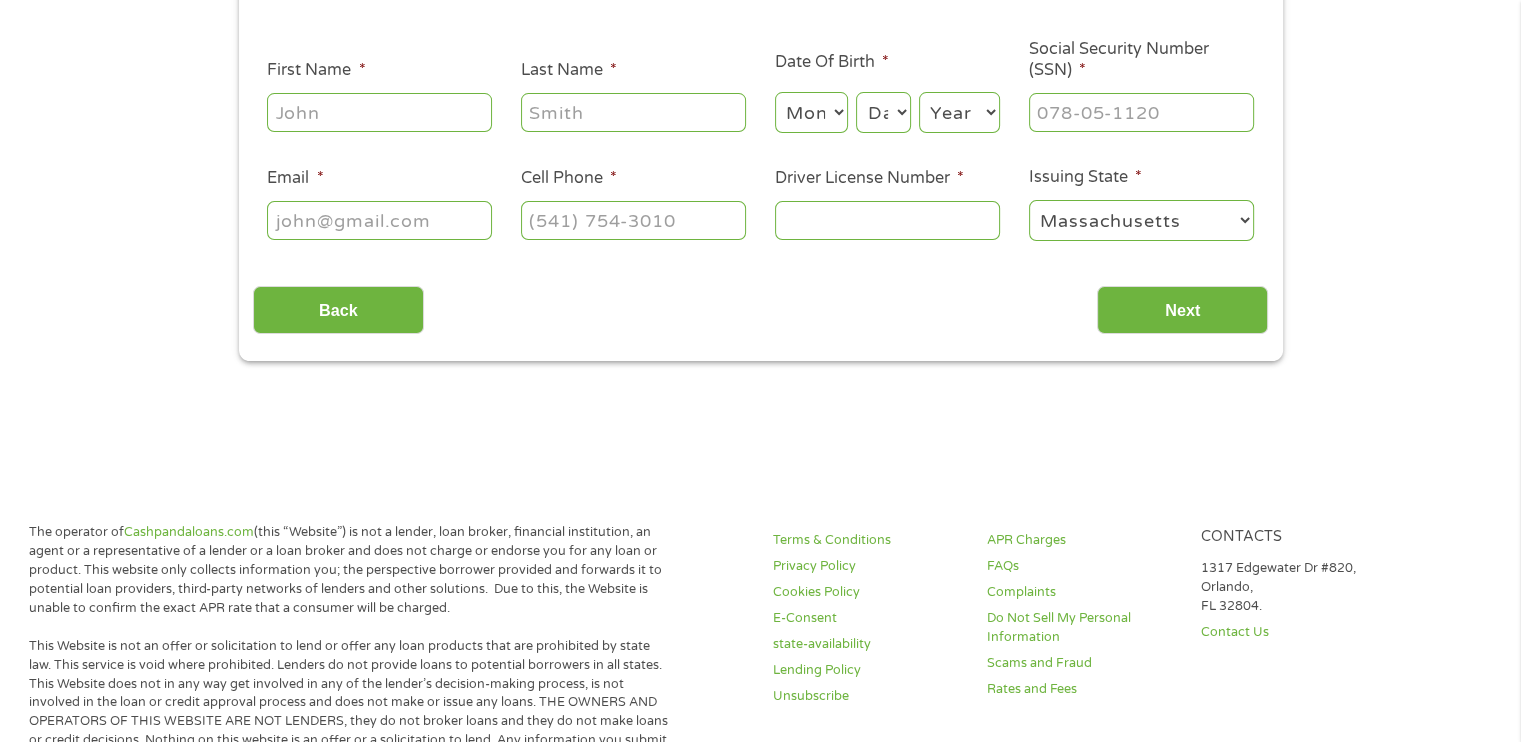 scroll, scrollTop: 186, scrollLeft: 0, axis: vertical 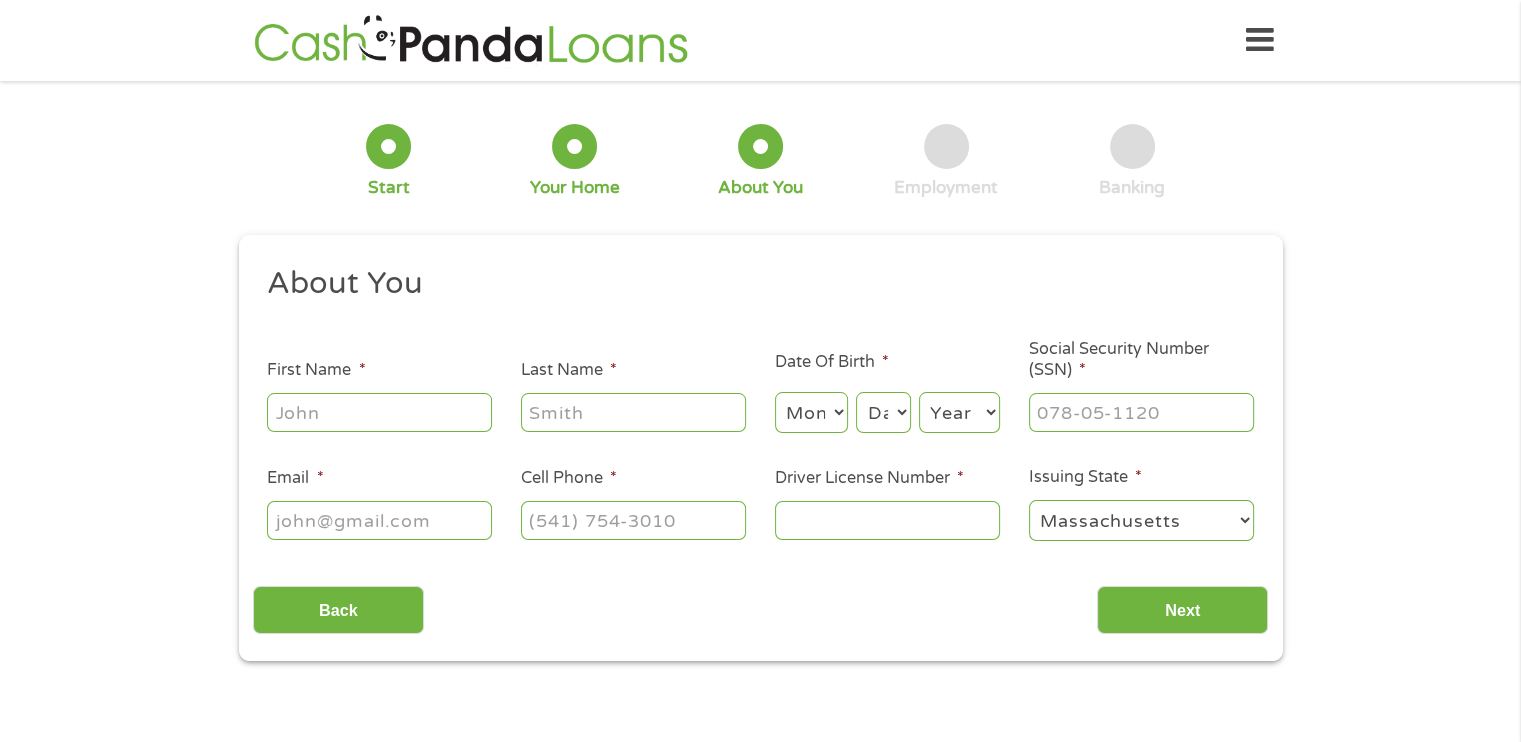 click on "First Name *" at bounding box center (379, 412) 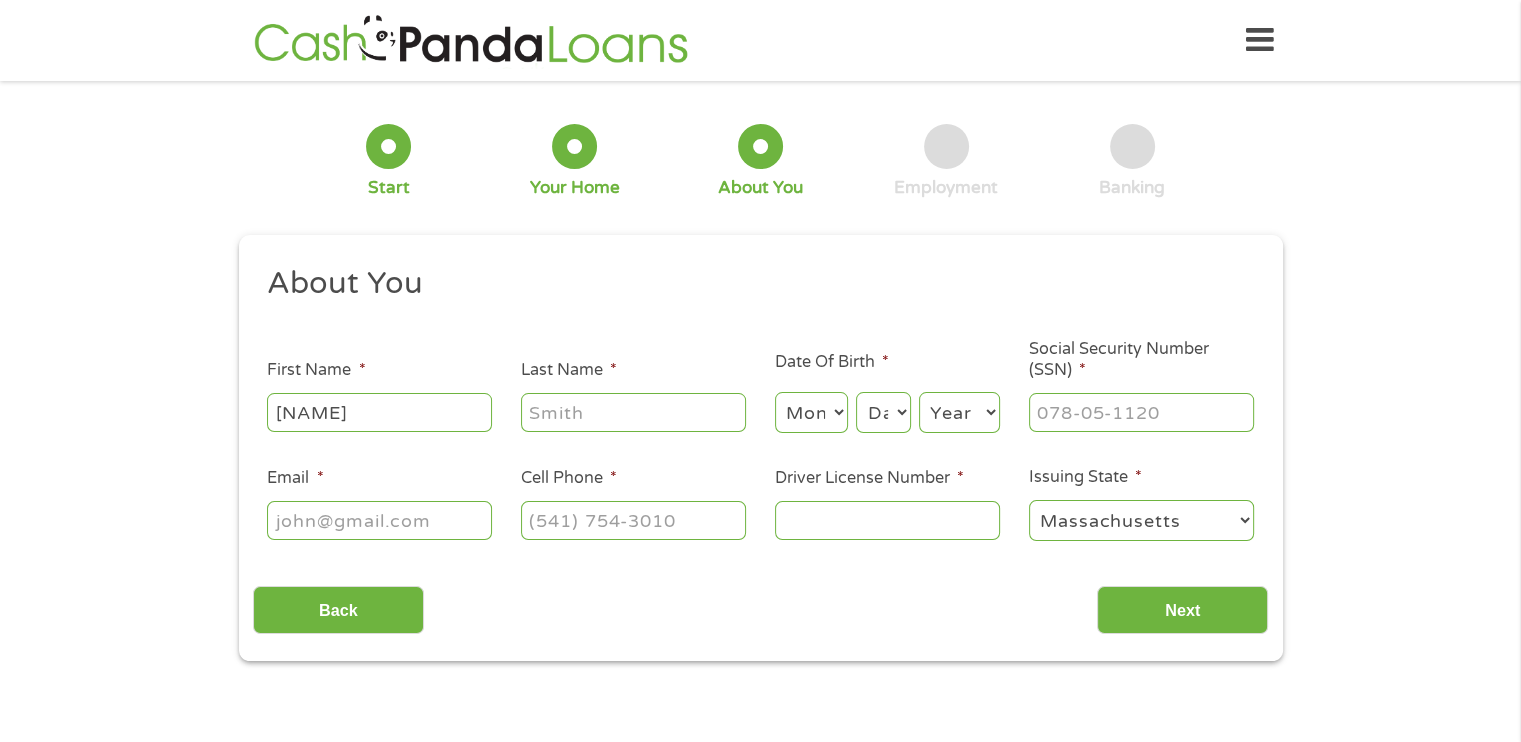 type on "[NAME]" 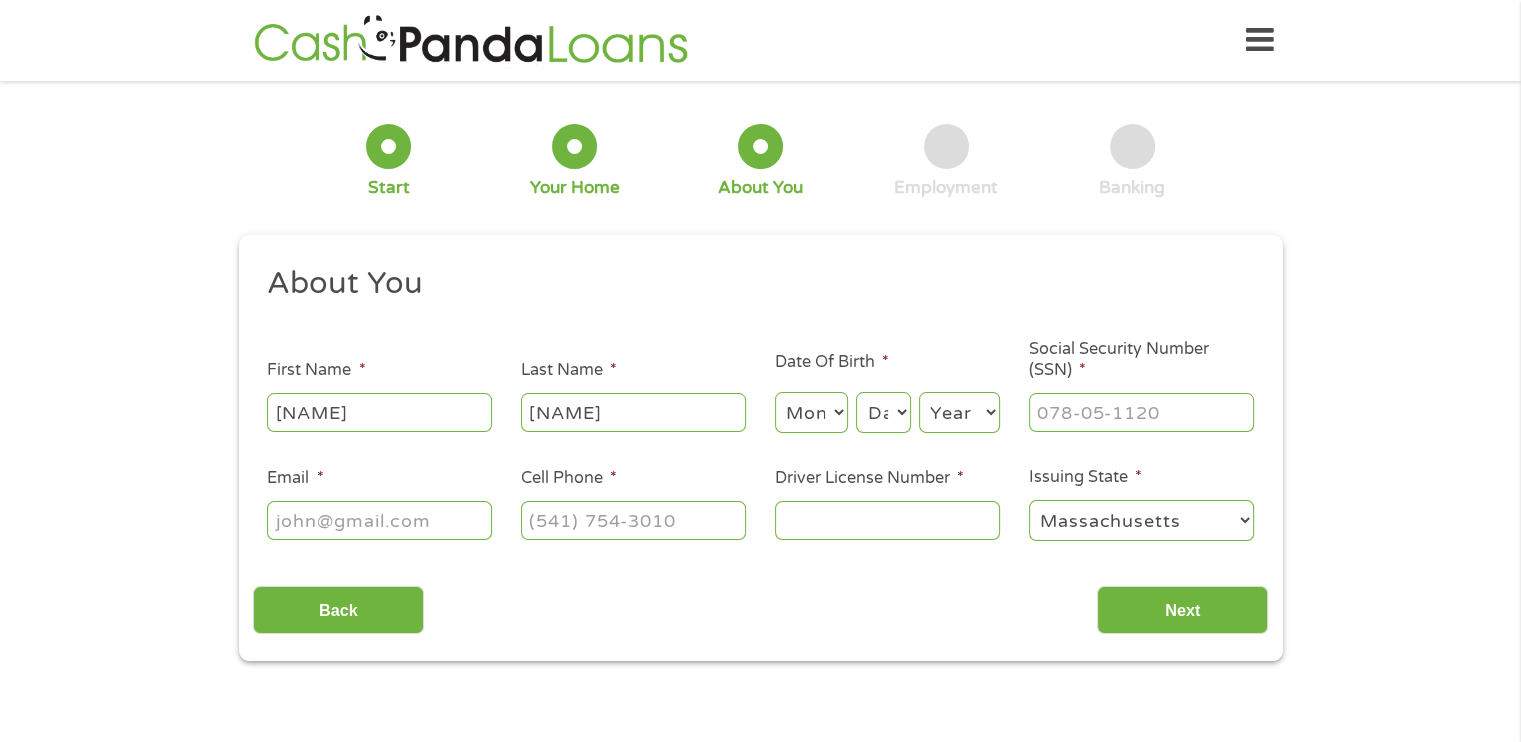 type on "[NAME]" 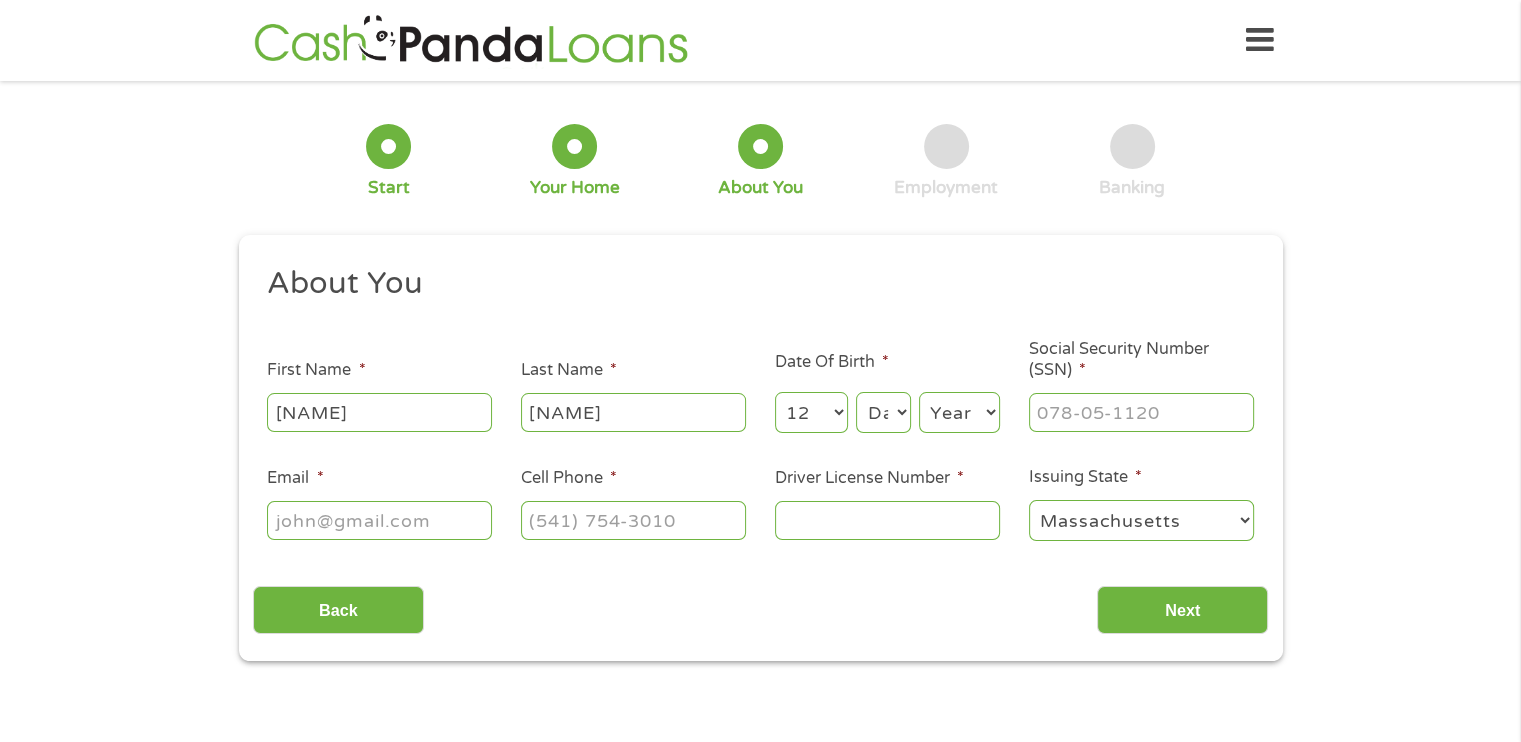 click on "Month 1 2 3 4 5 6 7 8 9 10 11 12" at bounding box center (811, 412) 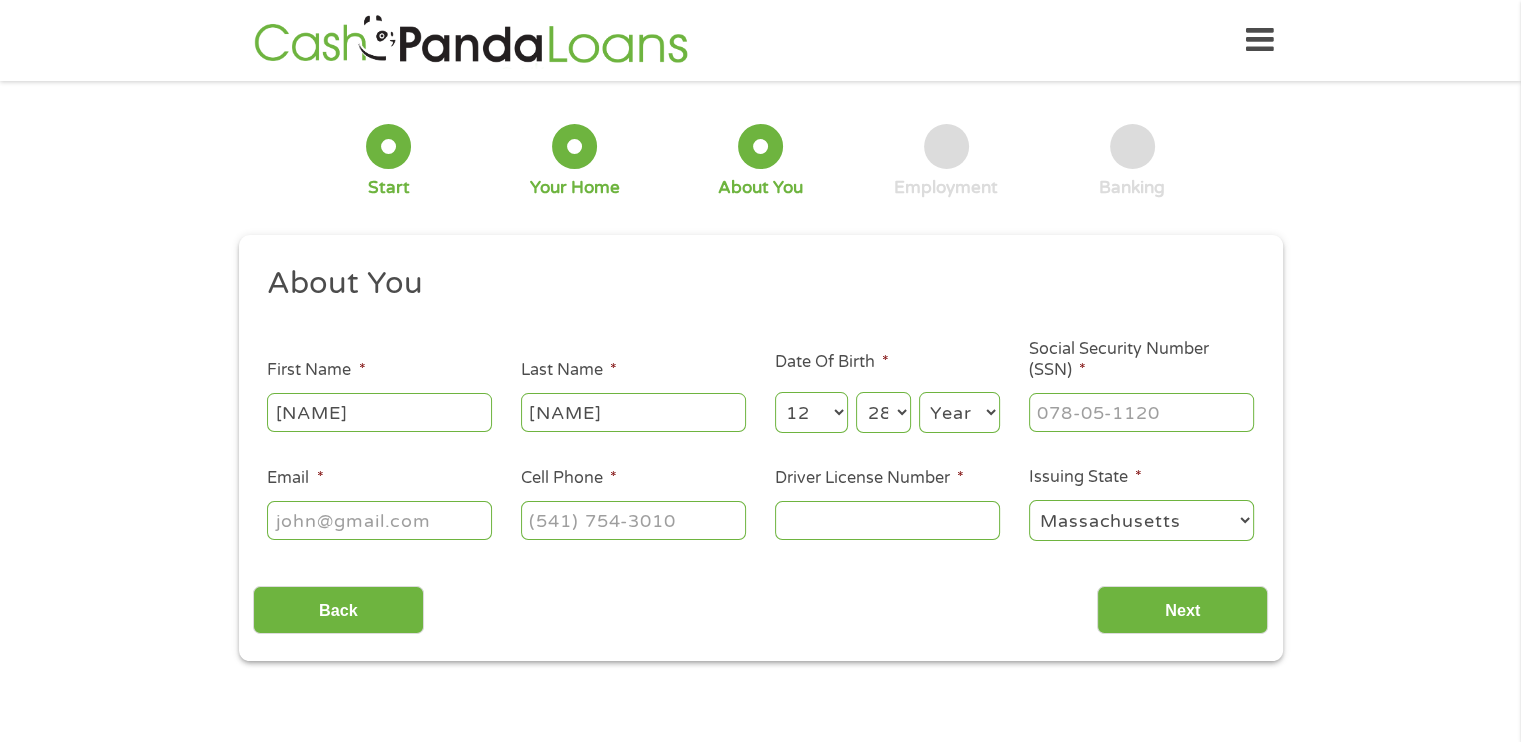 click on "Day 1 2 3 4 5 6 7 8 9 10 11 12 13 14 15 16 17 18 19 20 21 22 23 24 25 26 27 28 29 30 31" at bounding box center [883, 412] 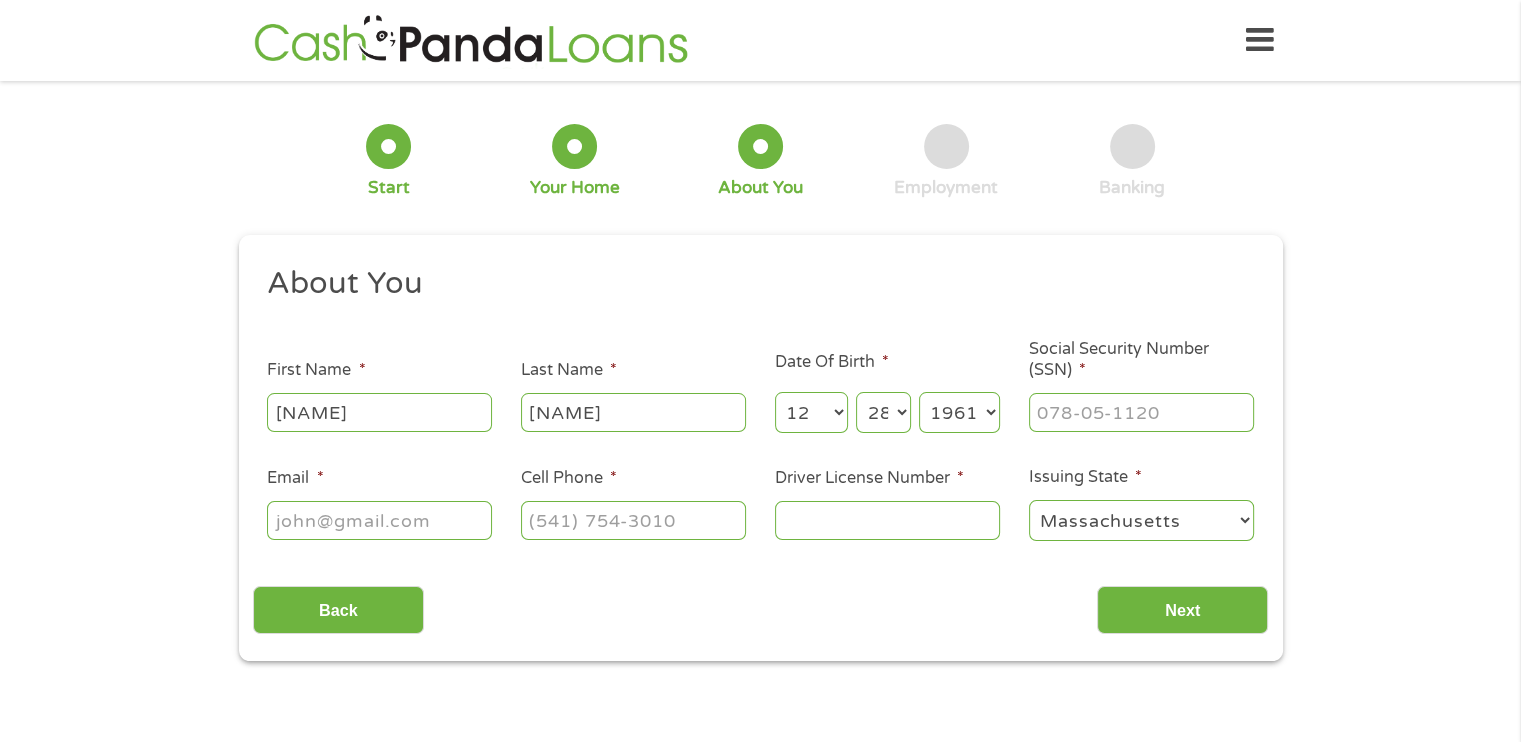click on "Year 2007 2006 2005 2004 2003 2002 2001 2000 1999 1998 1997 1996 1995 1994 1993 1992 1991 1990 1989 1988 1987 1986 1985 1984 1983 1982 1981 1980 1979 1978 1977 1976 1975 1974 1973 1972 1971 1970 1969 1968 1967 1966 1965 1964 1963 1962 1961 1960 1959 1958 1957 1956 1955 1954 1953 1952 1951 1950 1949 1948 1947 1946 1945 1944 1943 1942 1941 1940 1939 1938 1937 1936 1935 1934 1933 1932 1931 1930 1929 1928 1927 1926 1925 1924 1923 1922 1921 1920" at bounding box center (959, 412) 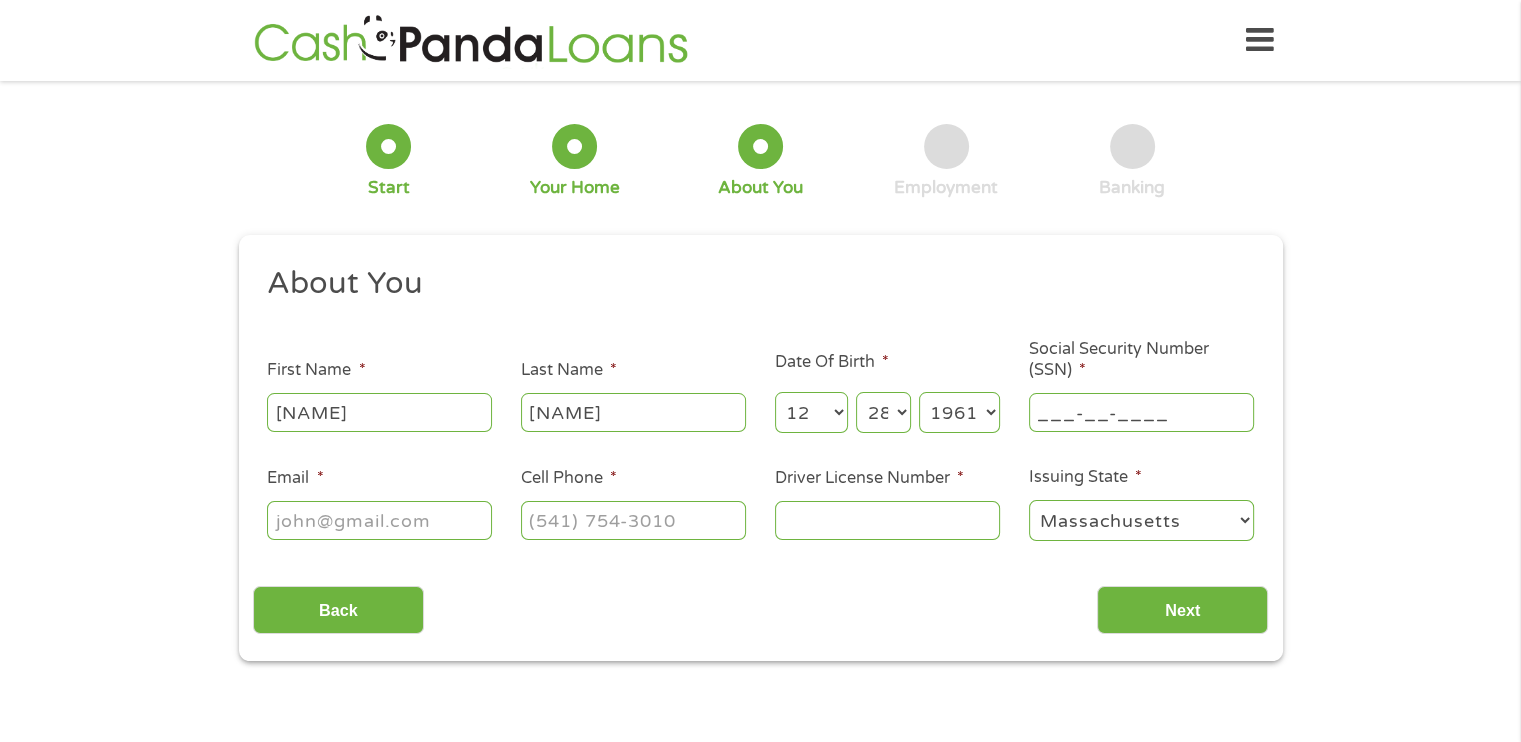 click on "___-__-____" at bounding box center [1141, 412] 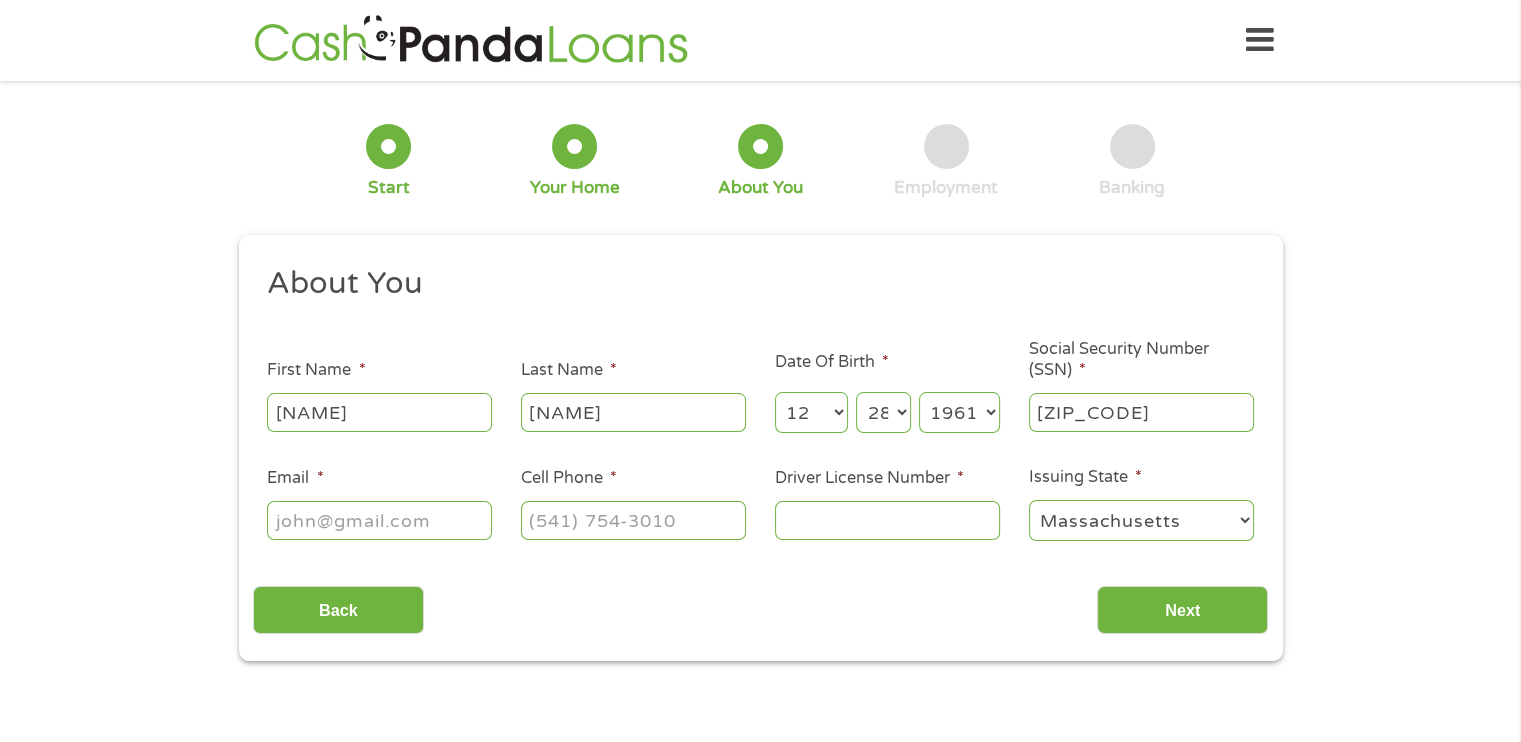 type on "[ZIP_CODE]" 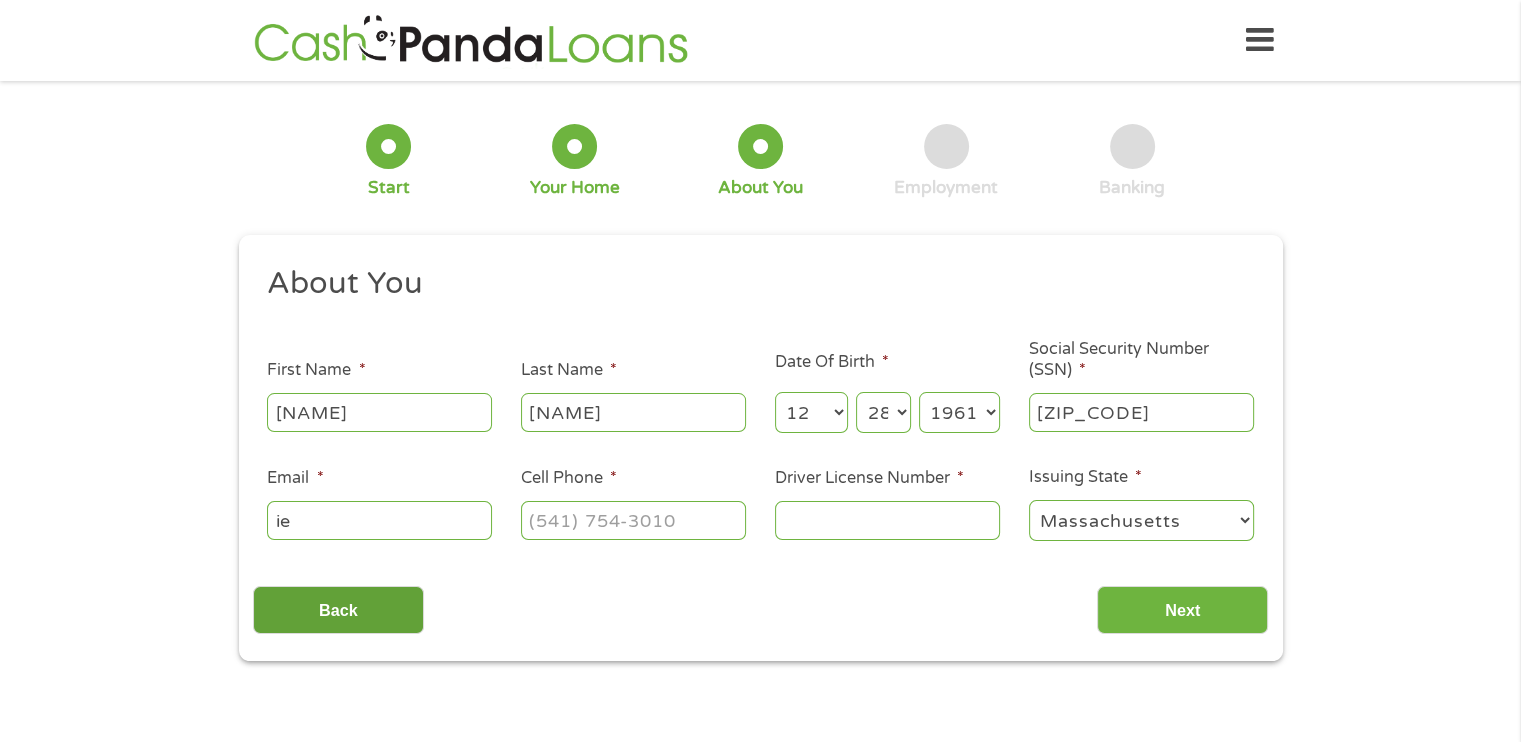 type on "[EMAIL]" 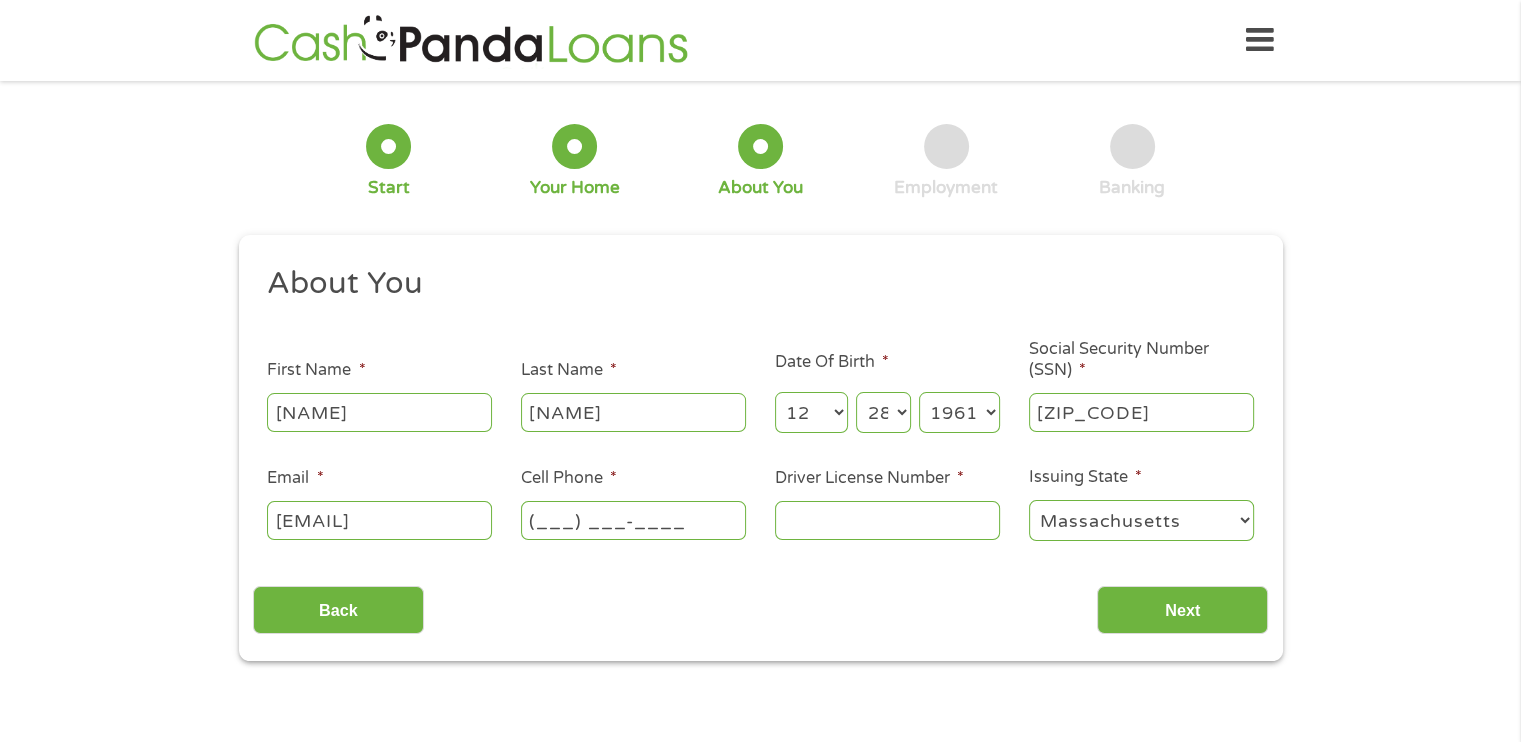 click on "(___) ___-____" at bounding box center [633, 520] 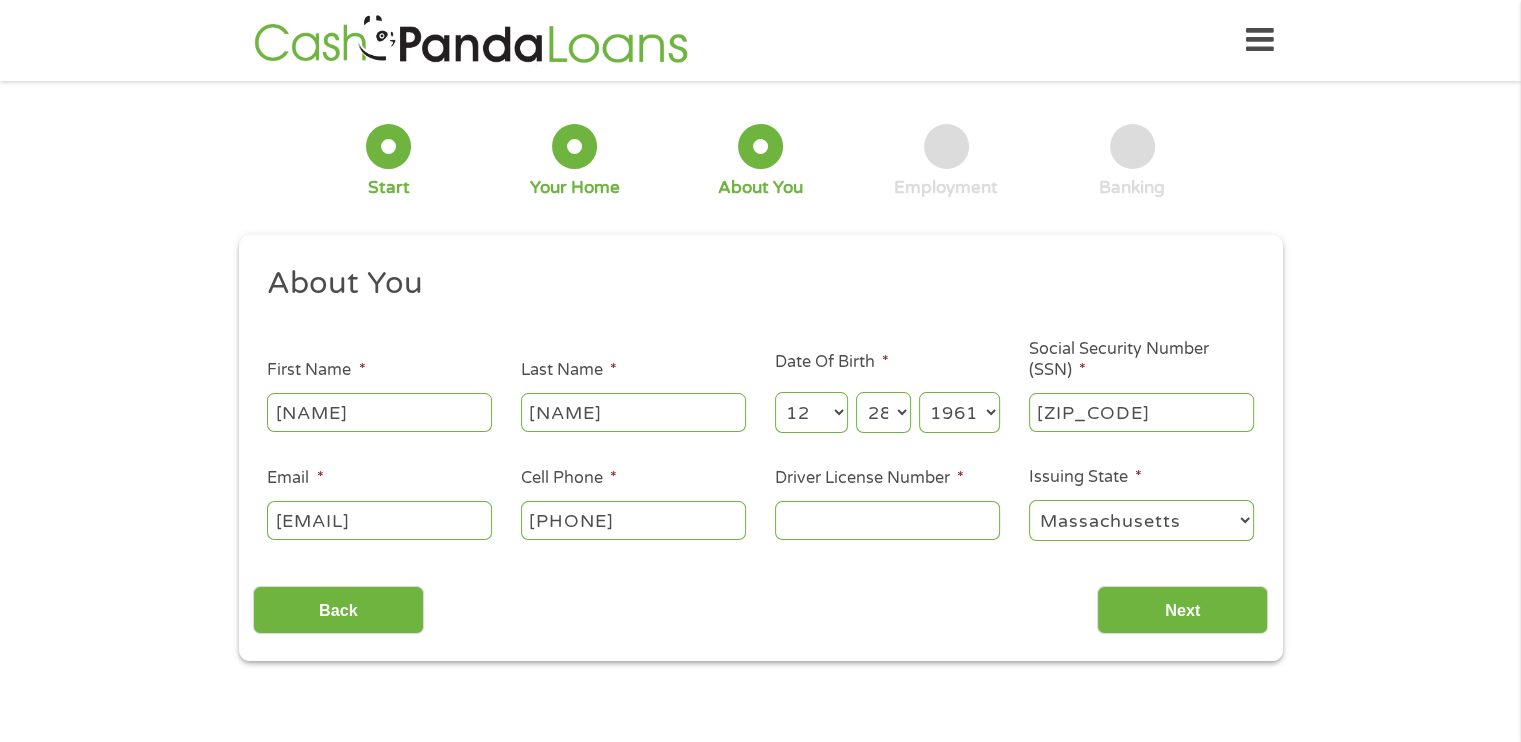 type on "[PHONE]" 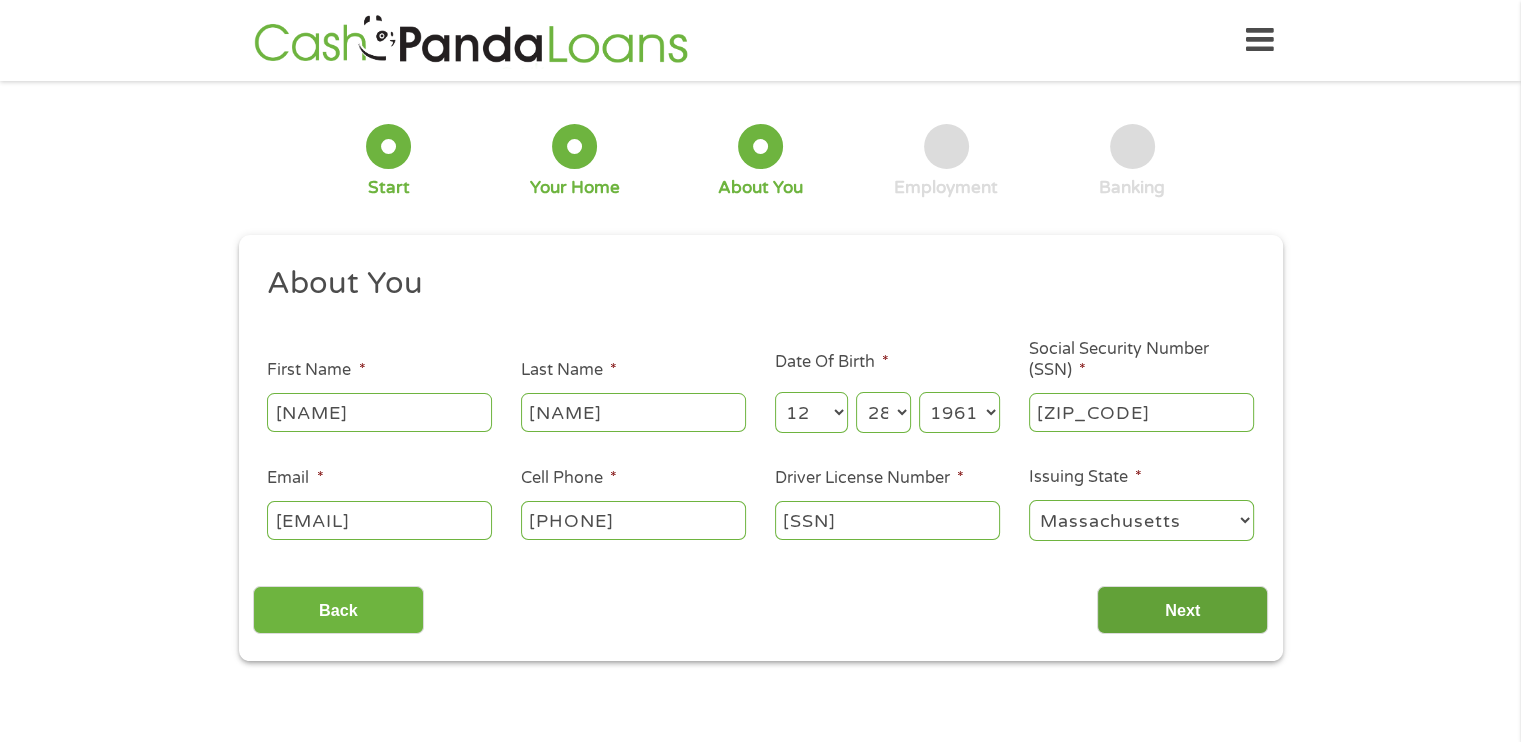 type on "[SSN]" 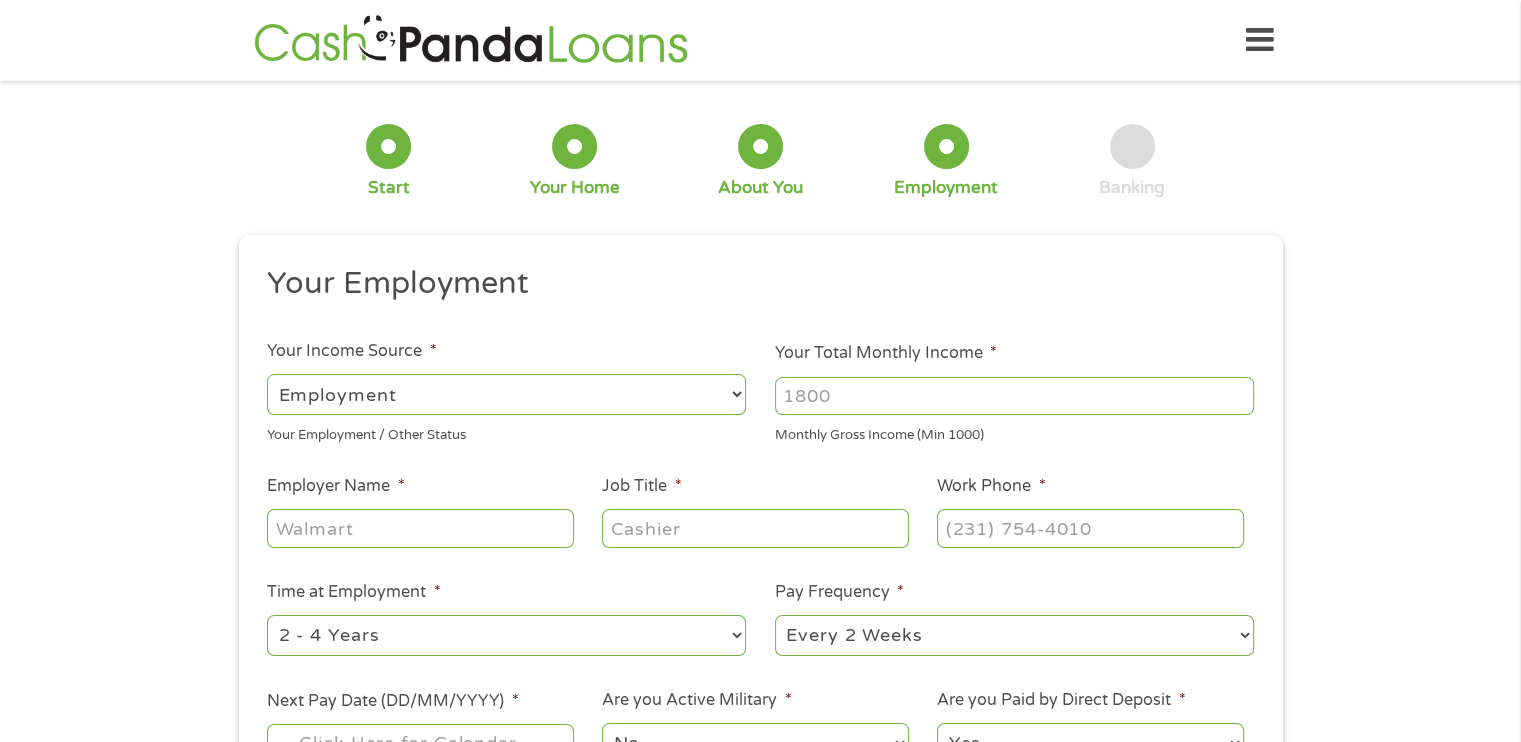 scroll, scrollTop: 8, scrollLeft: 8, axis: both 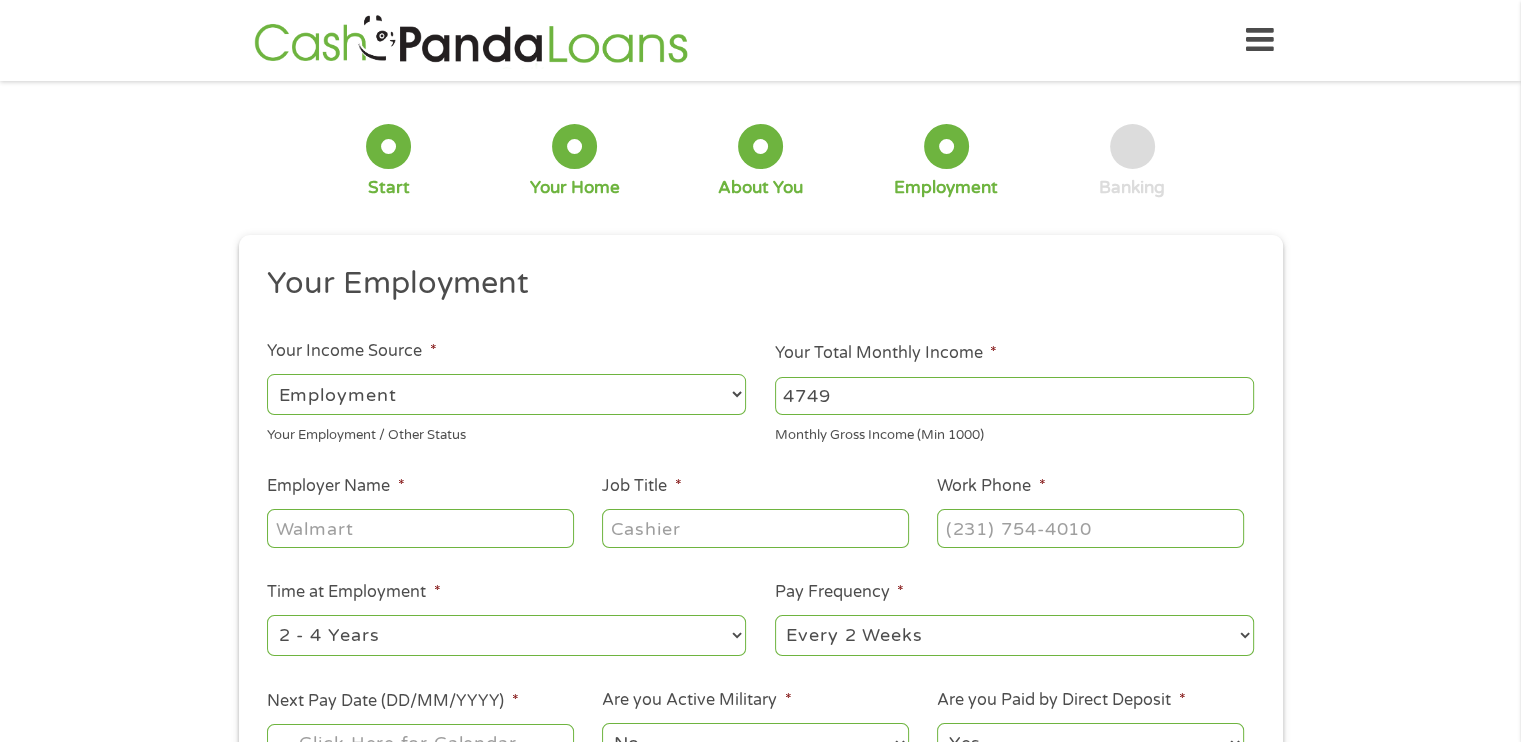 click on "4749" at bounding box center (1014, 396) 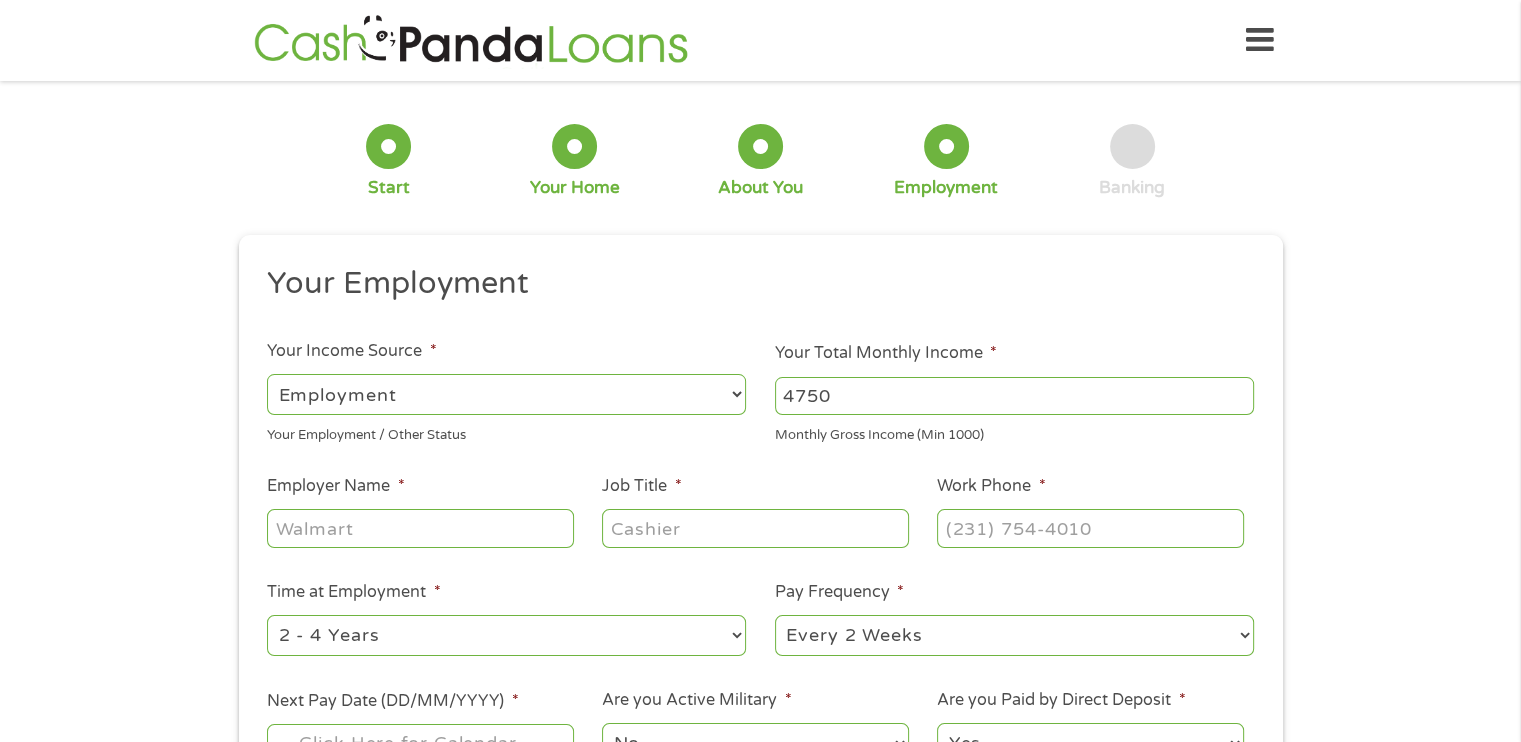 type on "4750" 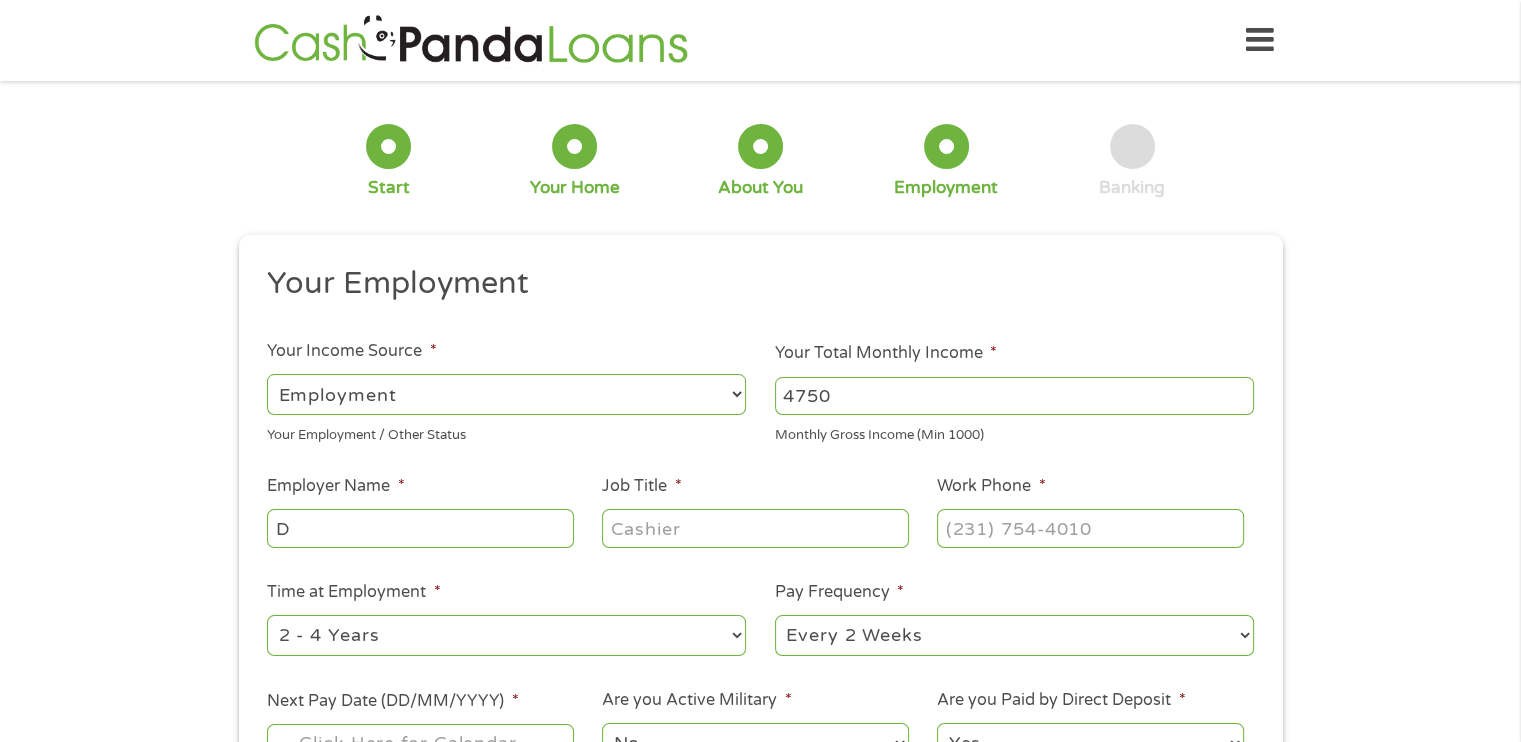 click on "--- Choose one --- Employment Self Employed Benefits" at bounding box center (506, 395) 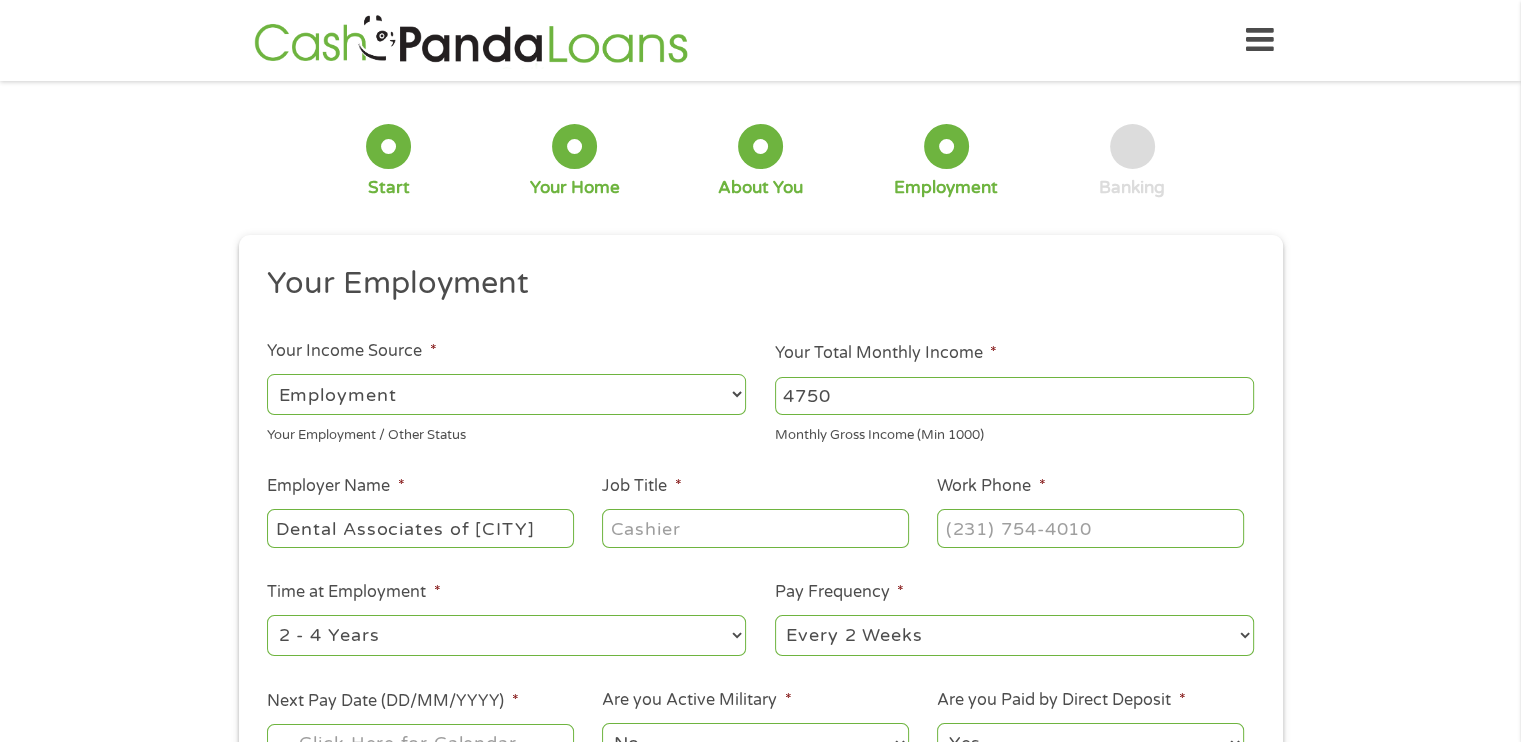 type on "Dental Associates of [CITY]" 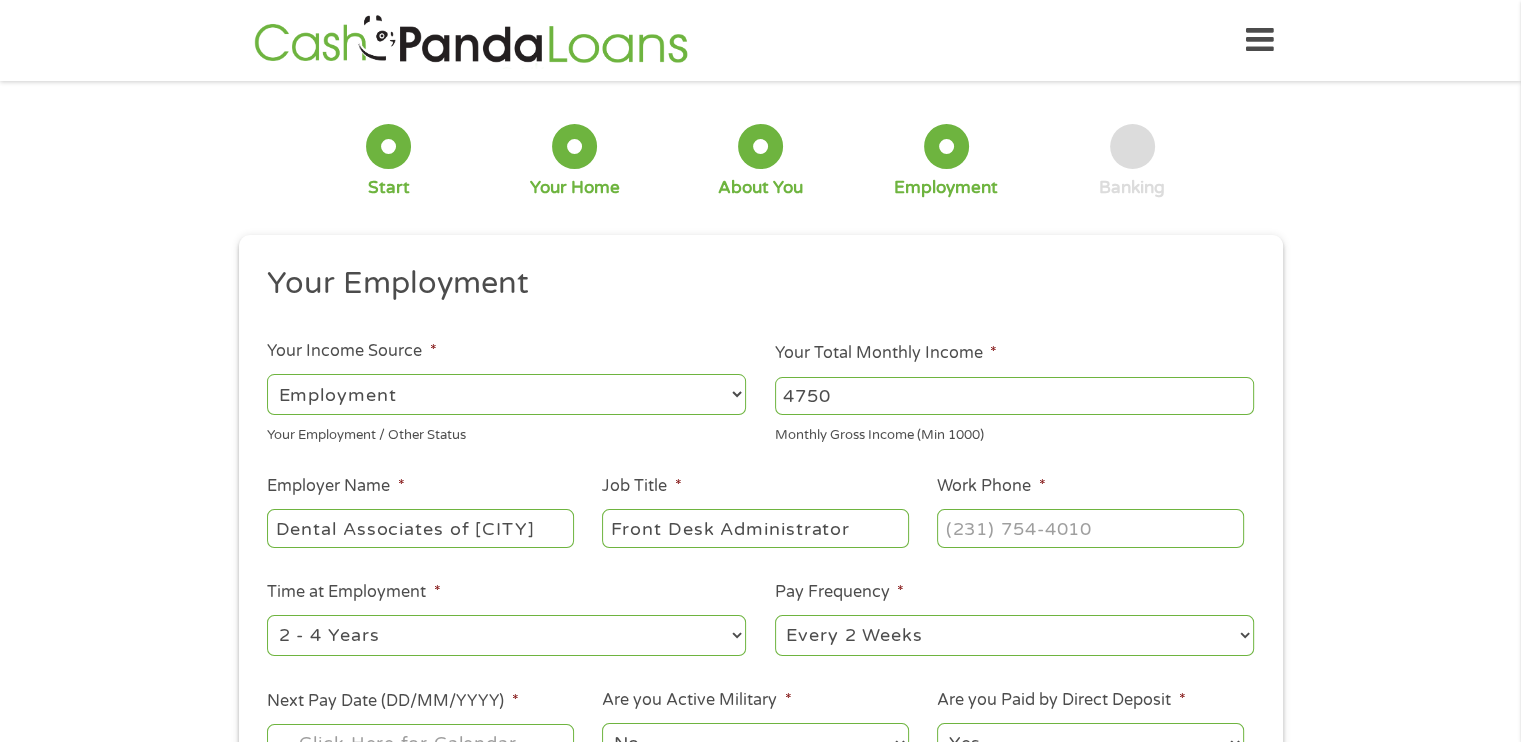 type on "Front Desk Administrator" 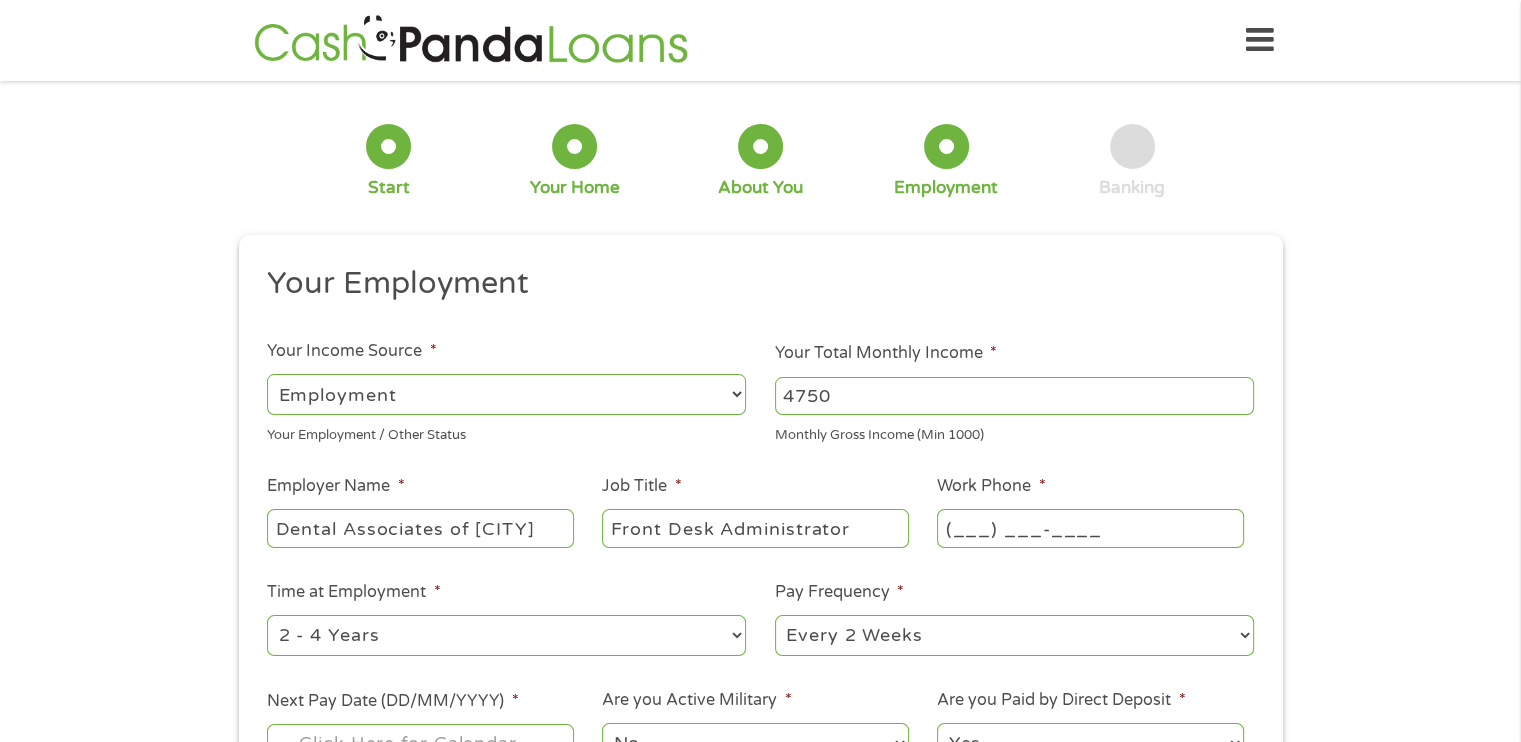 click on "(___) ___-____" at bounding box center [1090, 528] 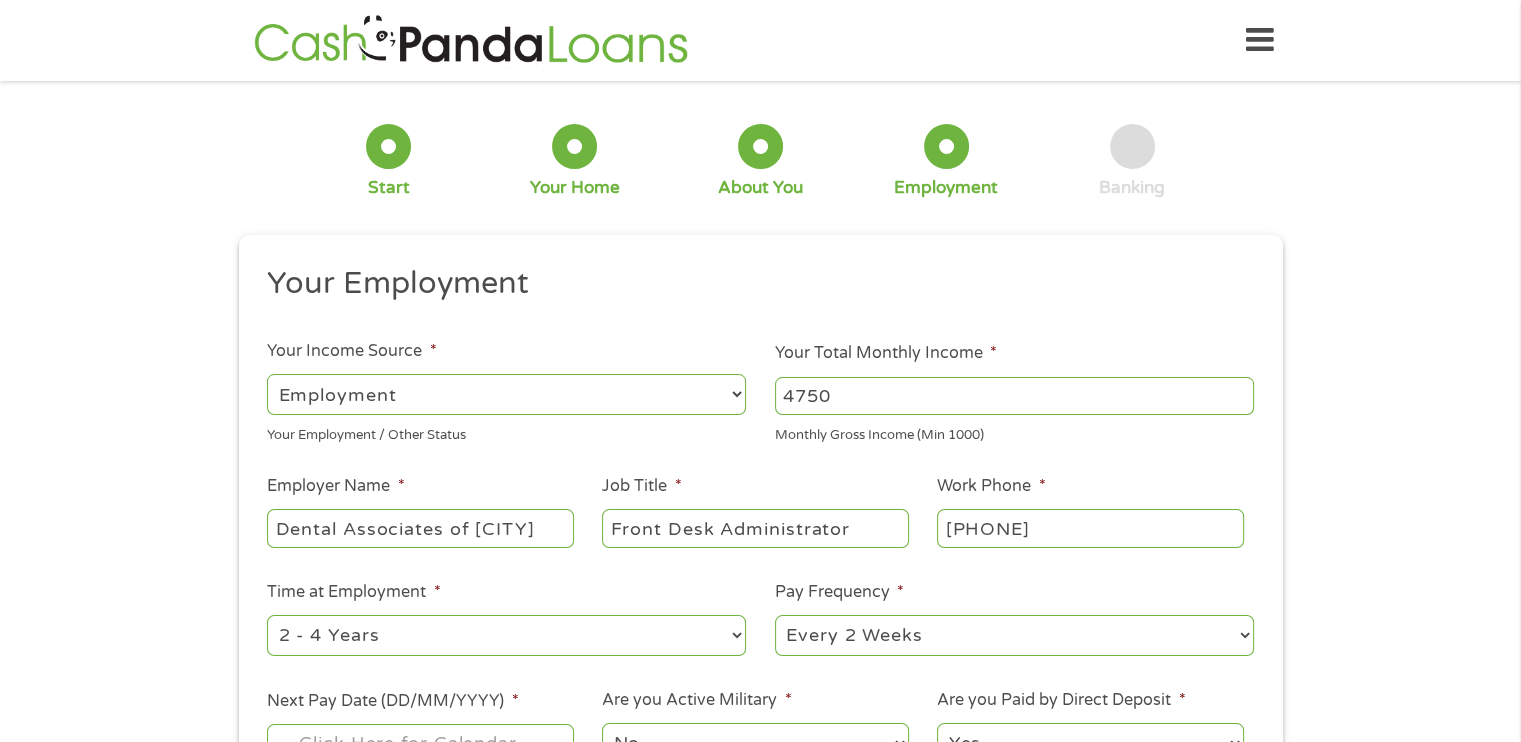 type on "[PHONE]" 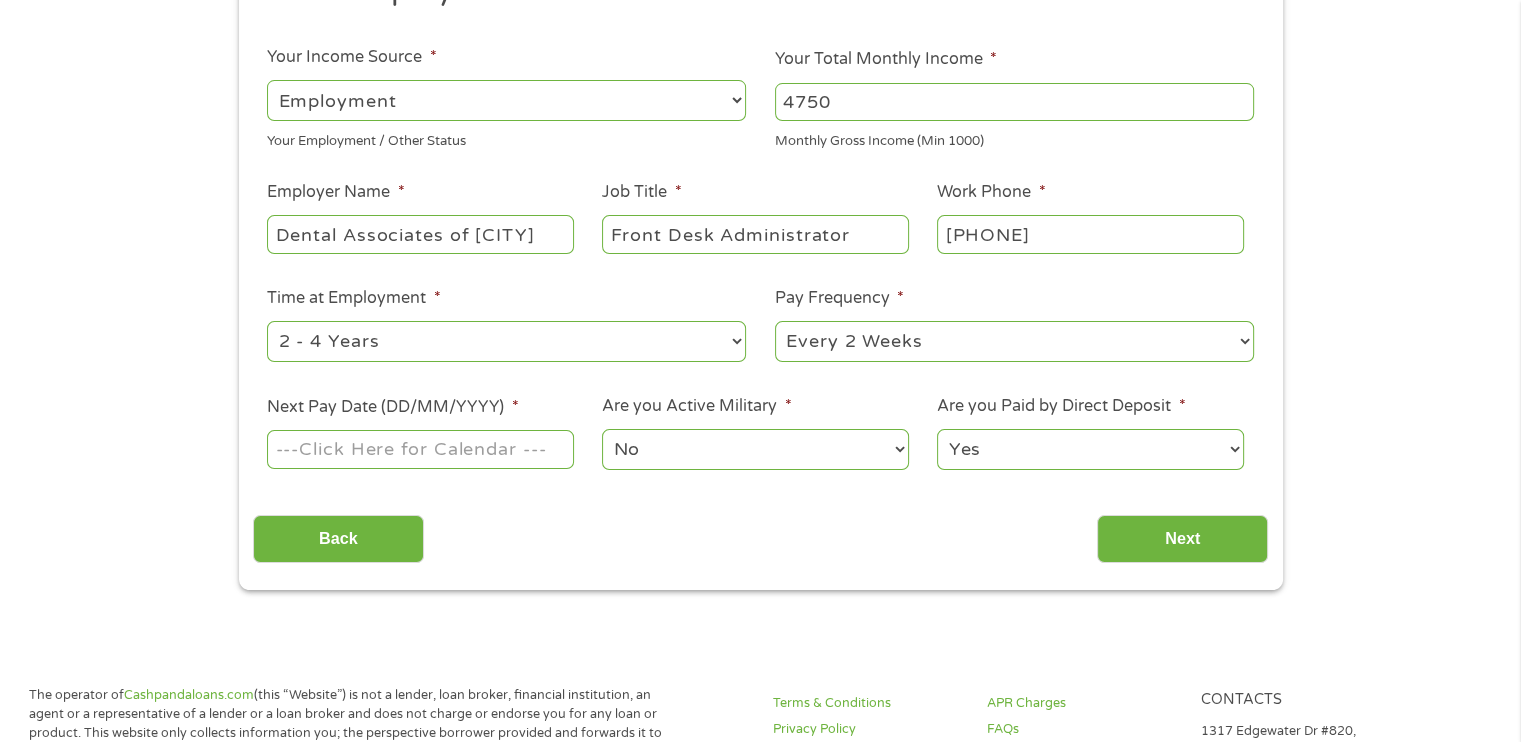scroll, scrollTop: 200, scrollLeft: 0, axis: vertical 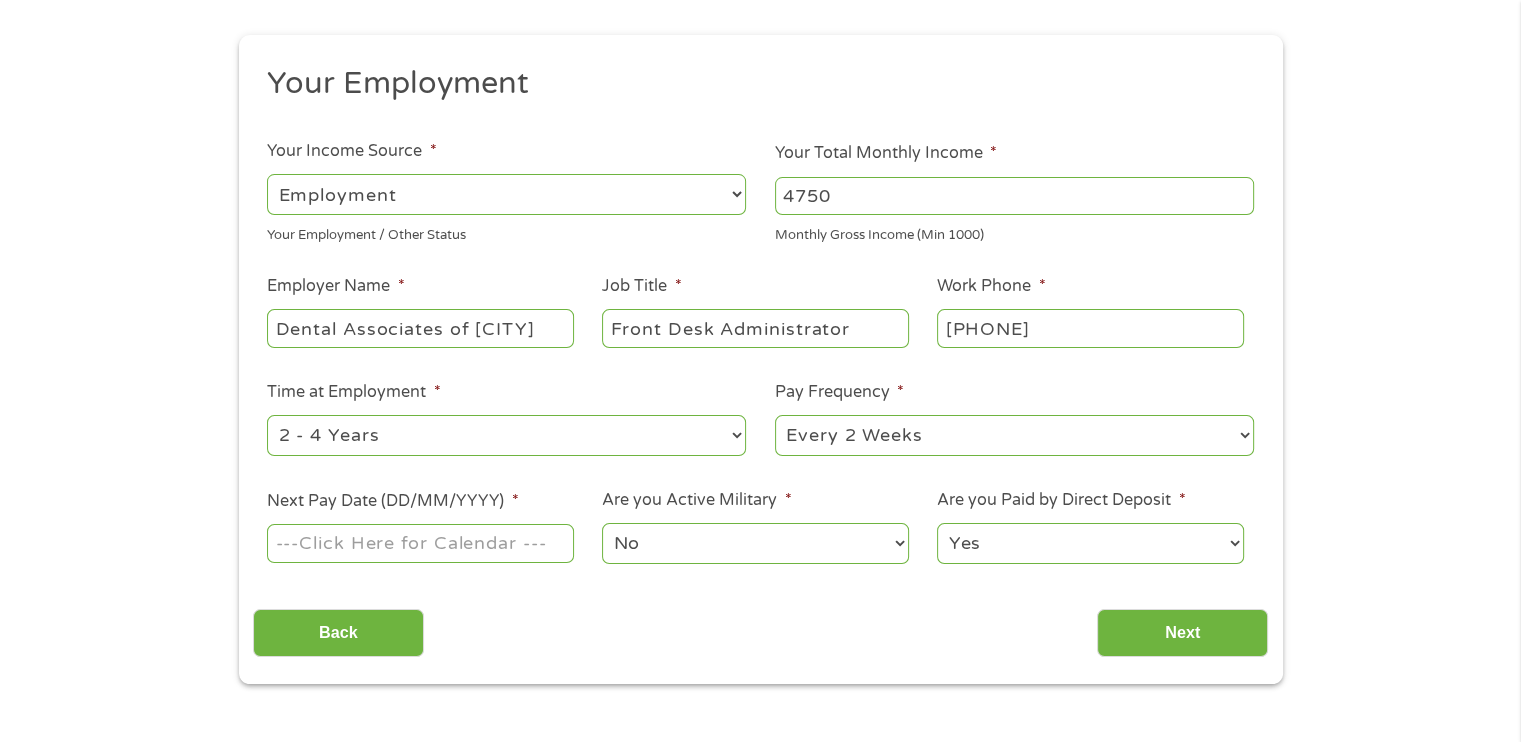 click on "--- Choose one --- 1 Year or less 1 - 2 Years 2 - 4 Years Over 4 Years" at bounding box center [506, 435] 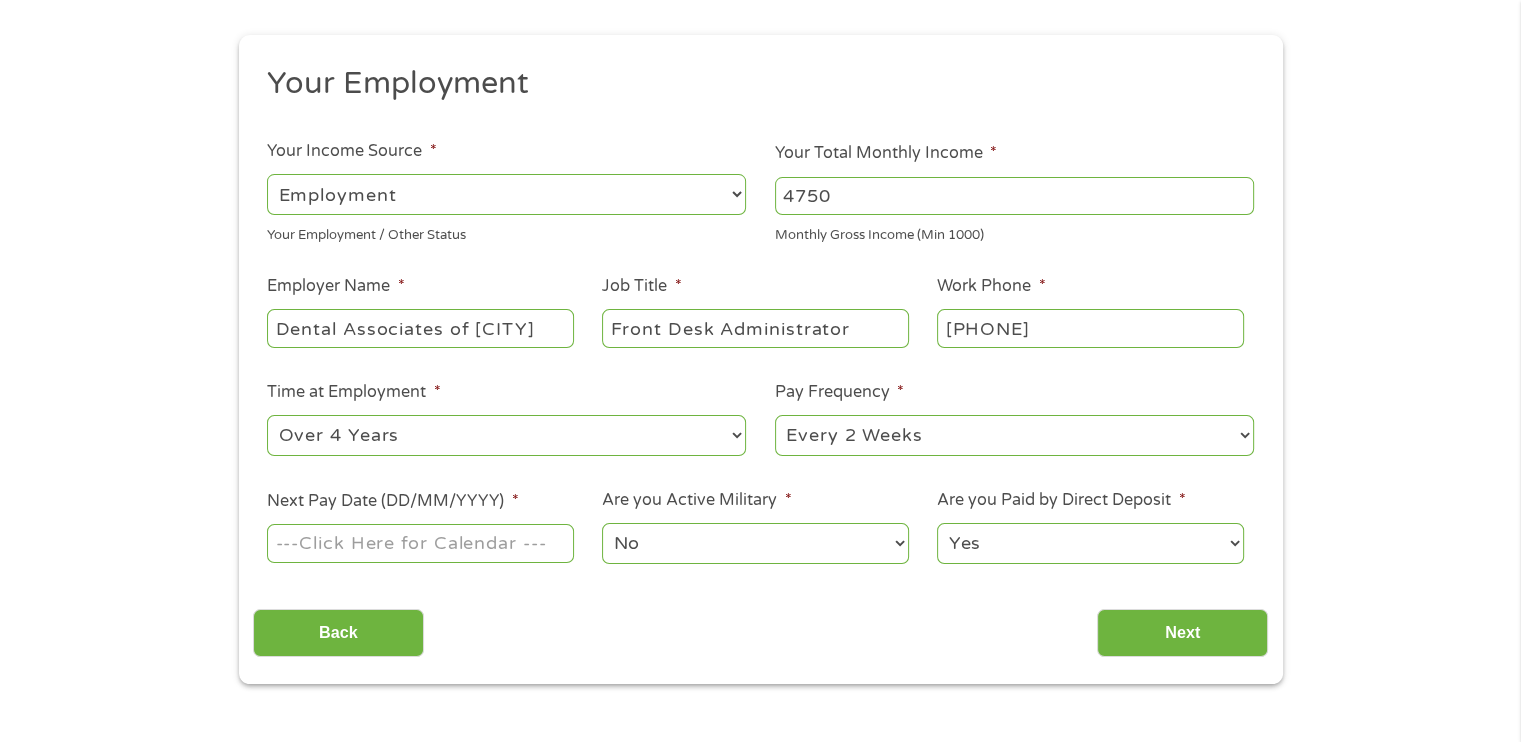 click on "--- Choose one --- 1 Year or less 1 - 2 Years 2 - 4 Years Over 4 Years" at bounding box center (506, 435) 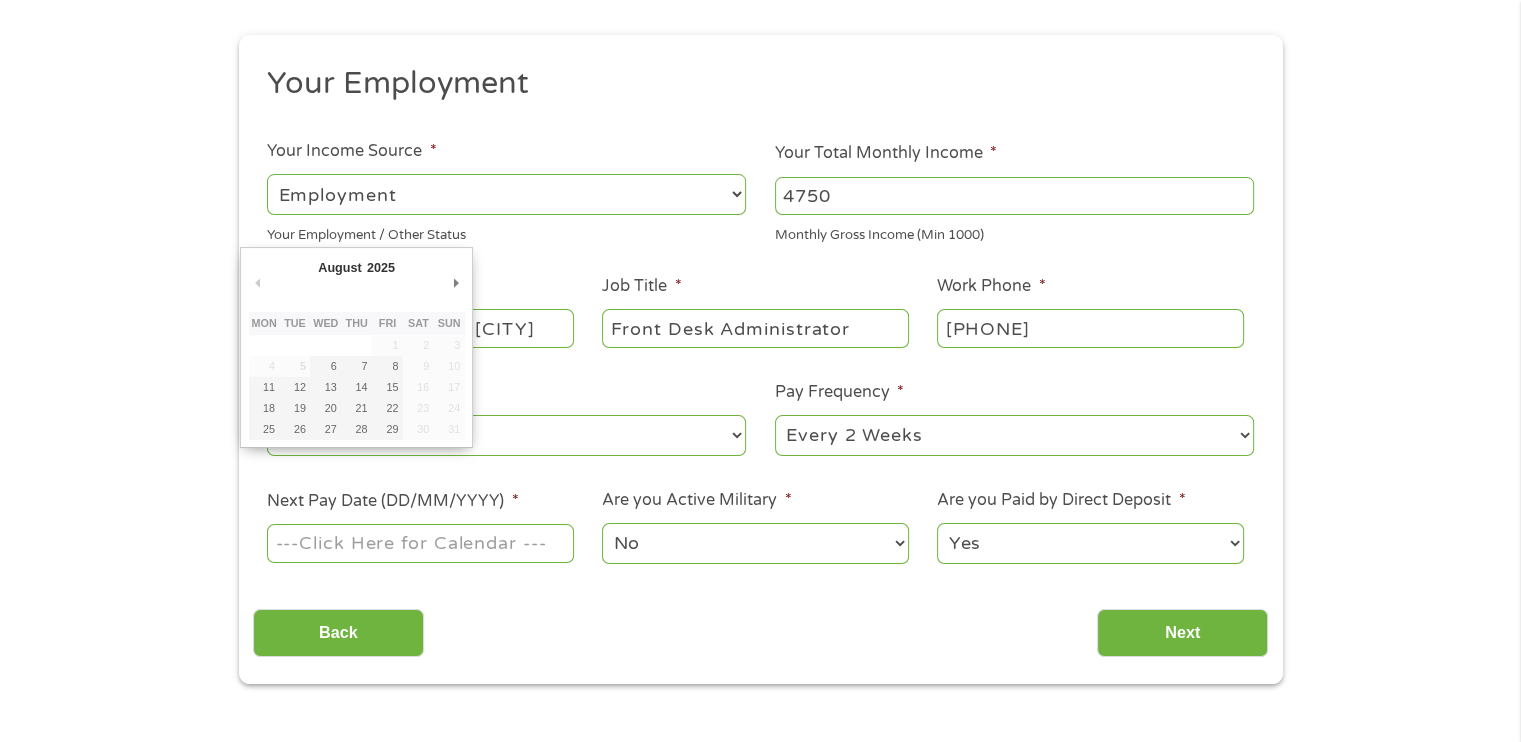 click on "Next Pay Date (DD/MM/YYYY) *" at bounding box center [420, 543] 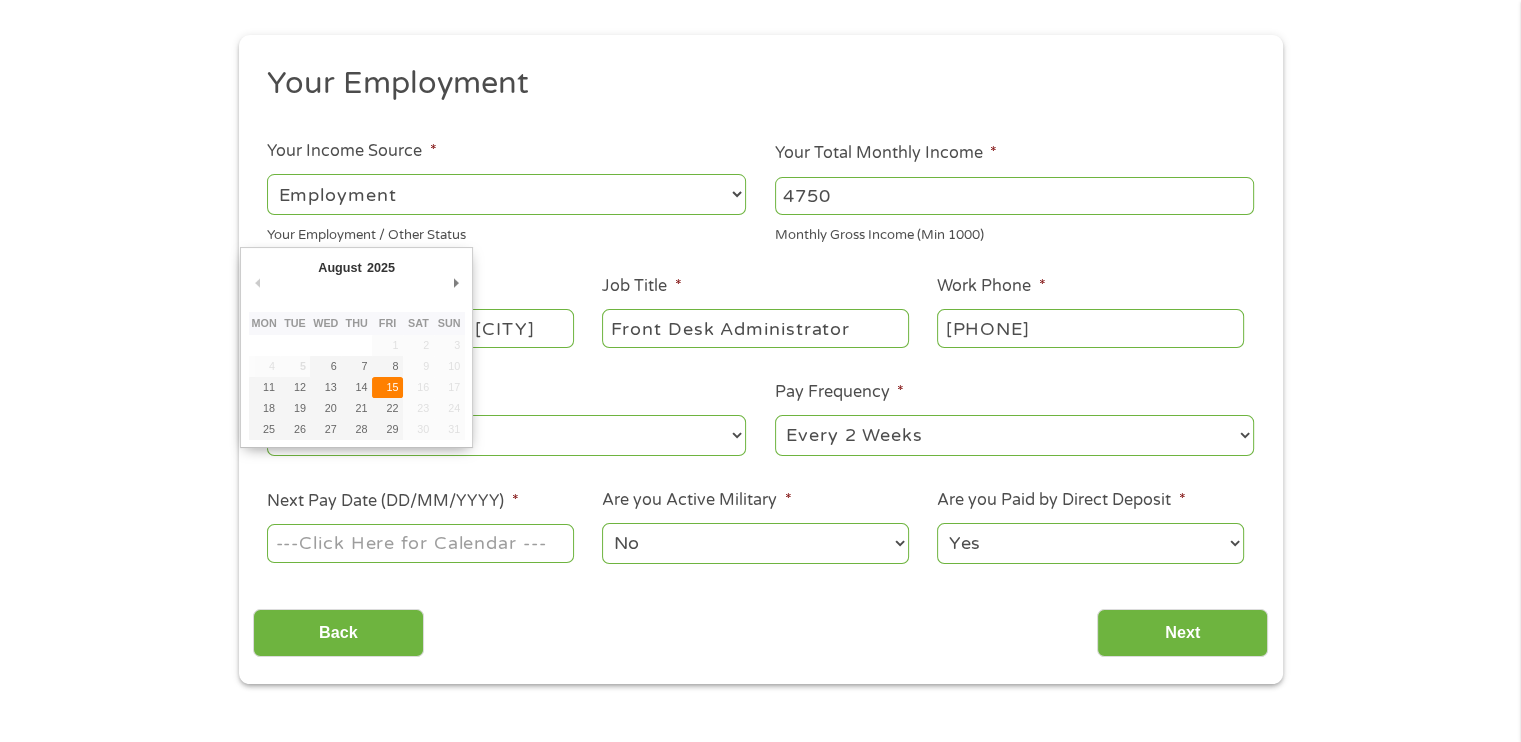 type on "15/08/2025" 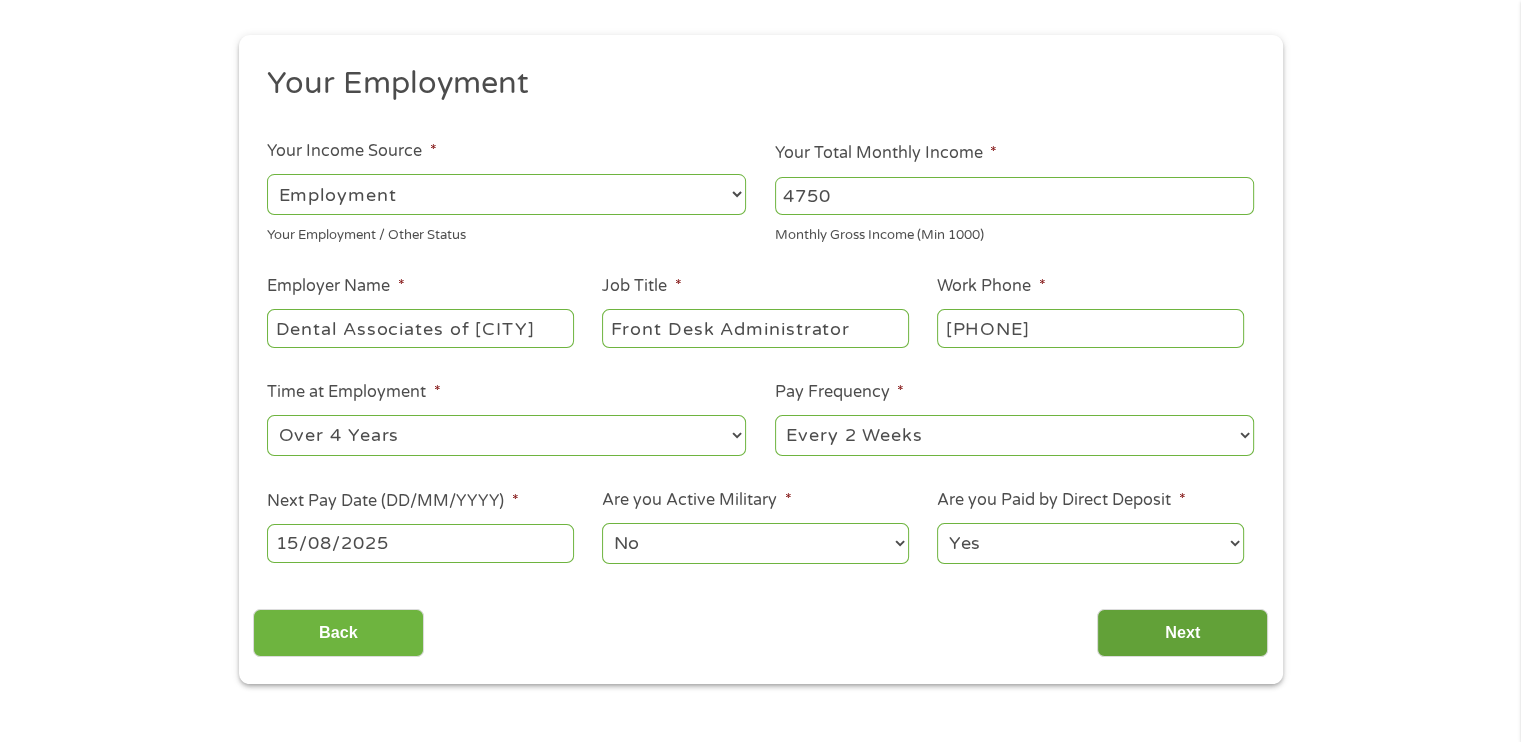 click on "Next" at bounding box center (1182, 633) 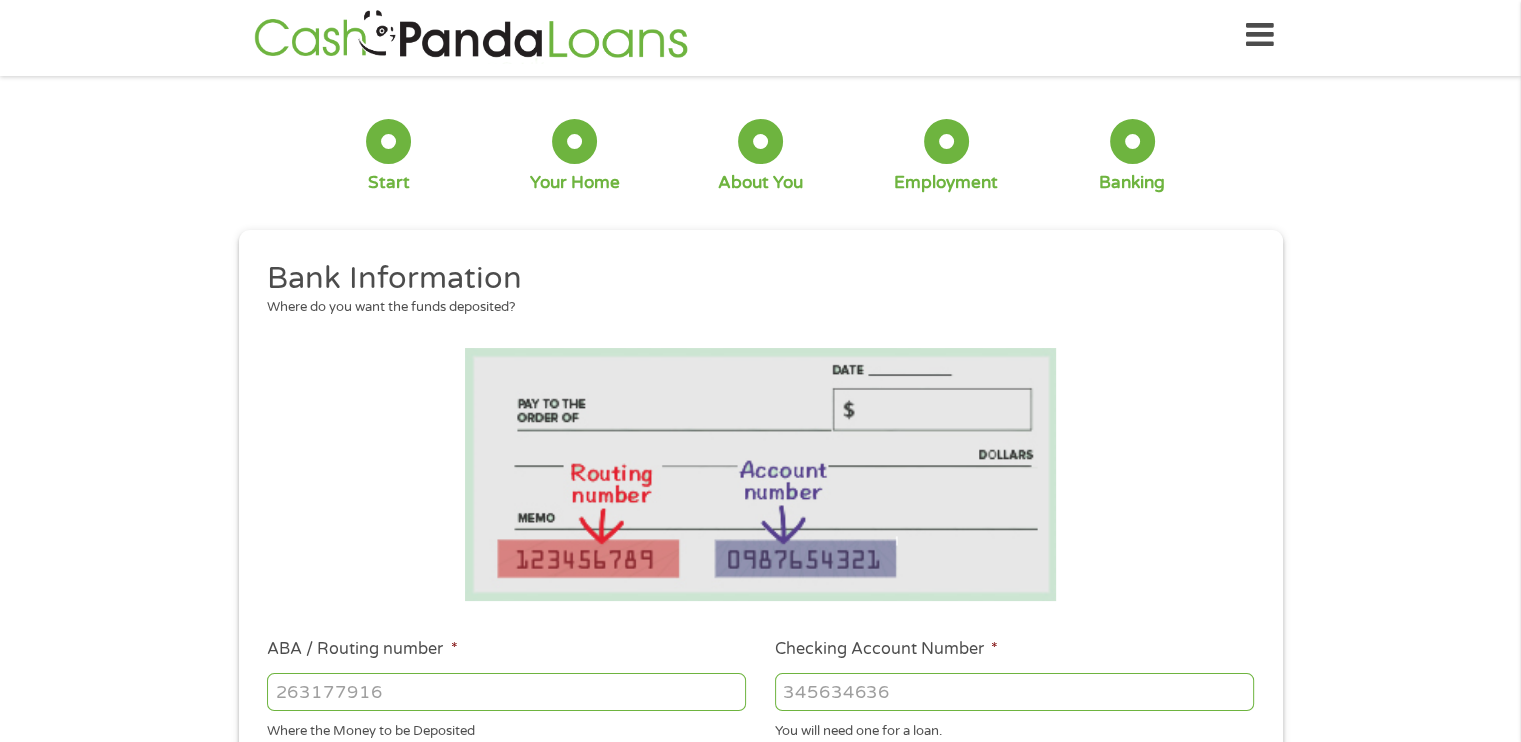 scroll, scrollTop: 0, scrollLeft: 0, axis: both 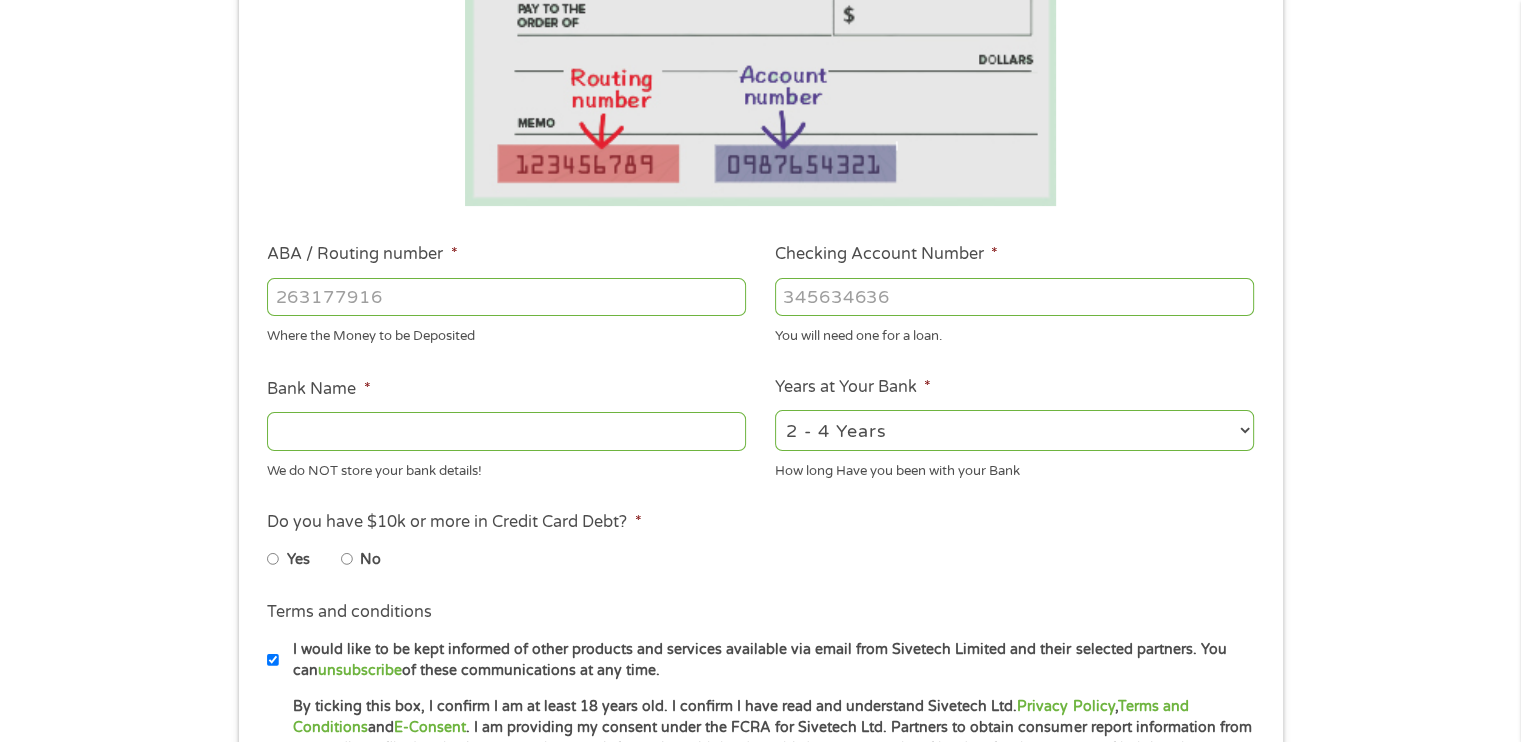 click on "ABA / Routing number *" at bounding box center (506, 297) 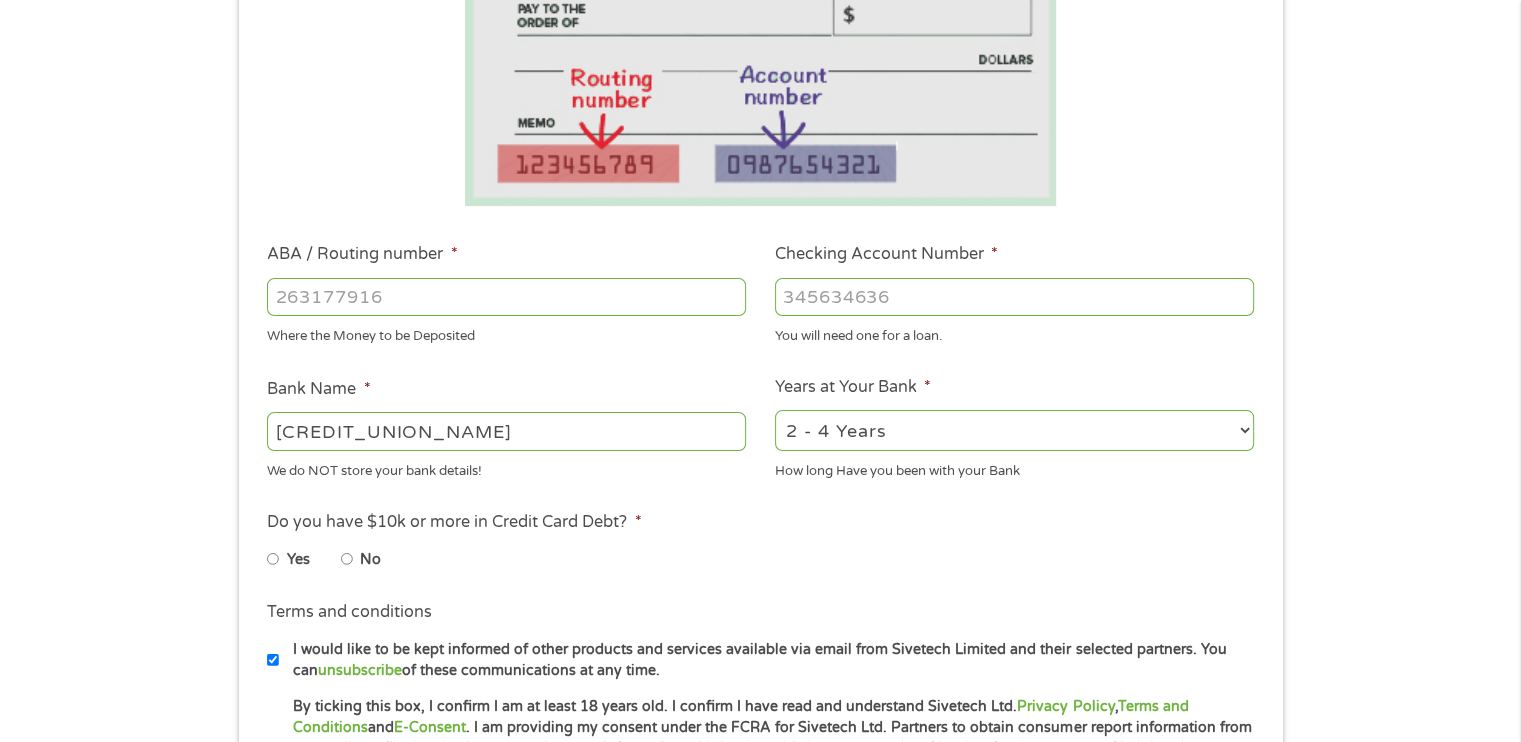 type on "[ACCOUNT_NUMBER]" 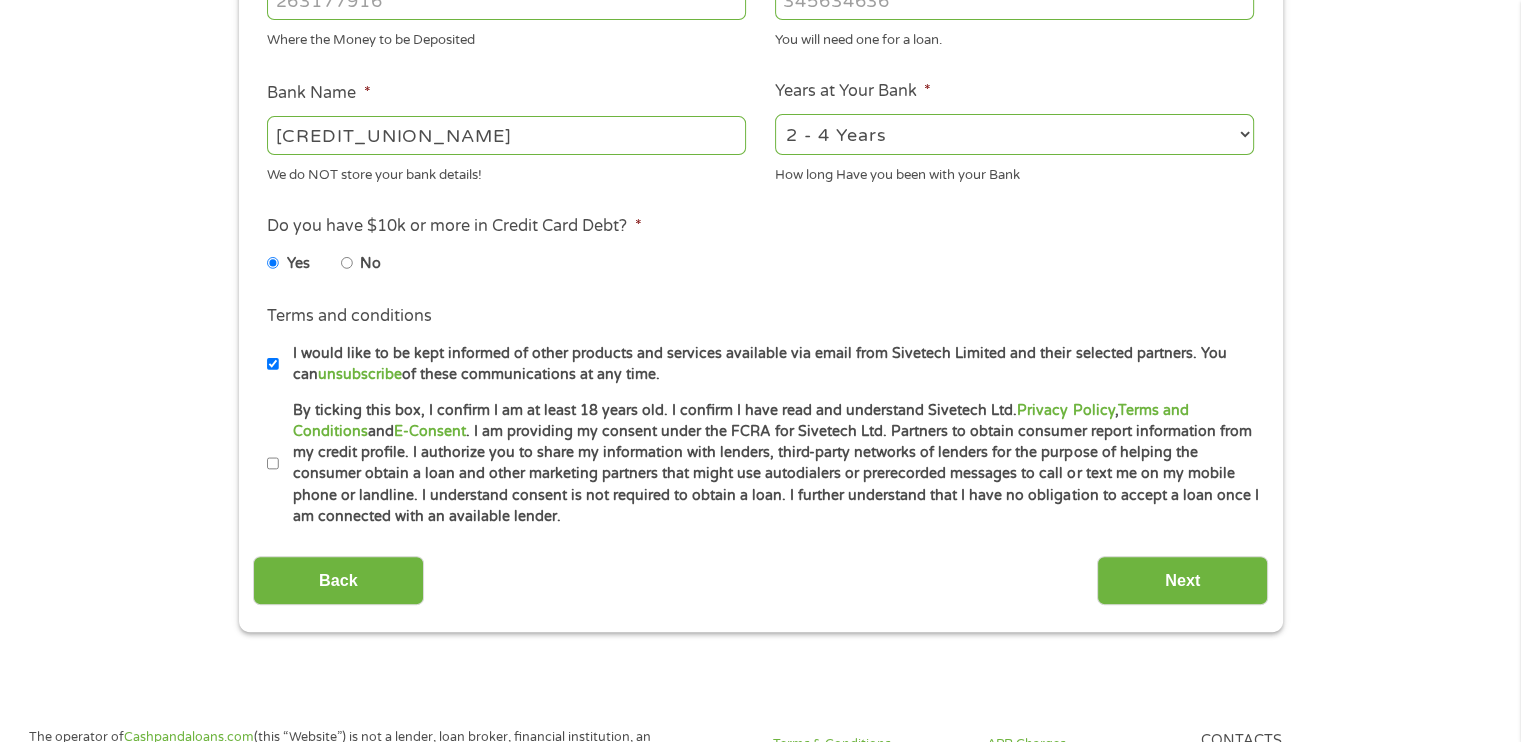 scroll, scrollTop: 700, scrollLeft: 0, axis: vertical 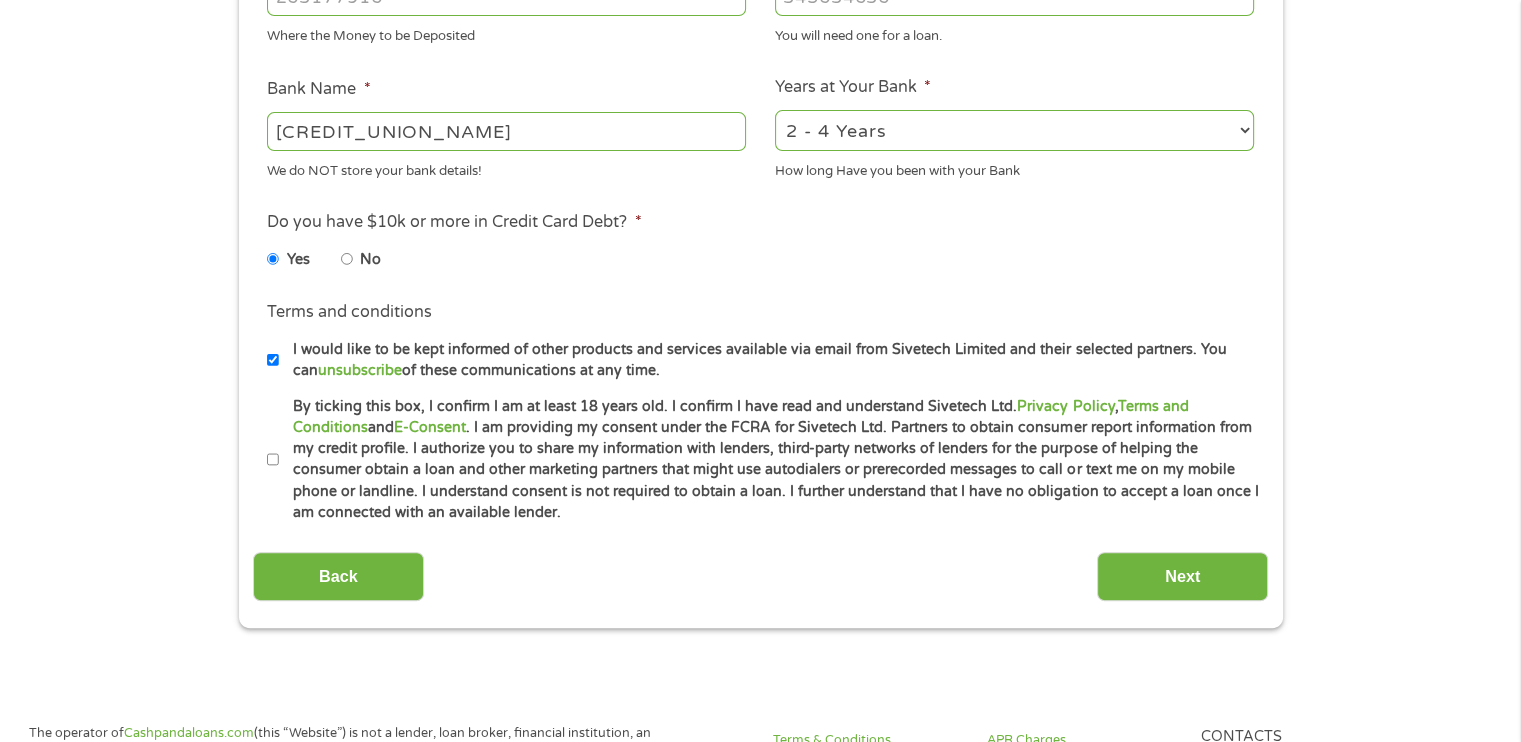click on "By ticking this box, I confirm I am at least 18 years old. I confirm I have read and understand Sivetech Ltd.  Privacy Policy ,  Terms and Conditions  and  E-Consent . I am providing my consent under the FCRA for Sivetech Ltd. Partners to obtain consumer report information from my credit profile. I authorize you to share my information with lenders, third-party networks of lenders for the purpose of helping the consumer obtain a loan and other marketing partners that might use autodialers or prerecorded messages to call or text me on my mobile phone or landline. I understand consent is not required to obtain a loan. I further understand that I have no obligation to accept a loan once I am connected with an available lender." at bounding box center (273, 460) 